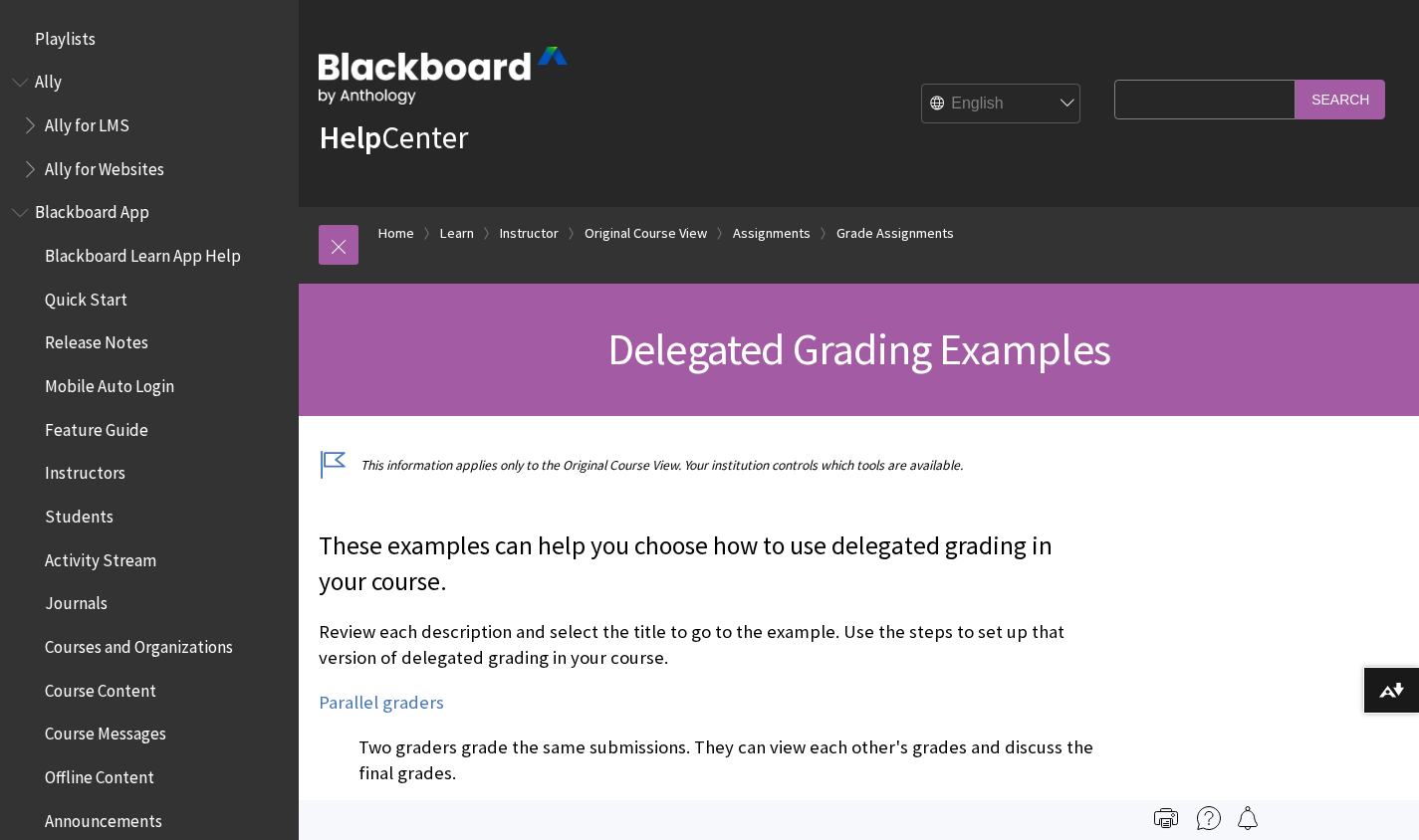 scroll, scrollTop: 0, scrollLeft: 0, axis: both 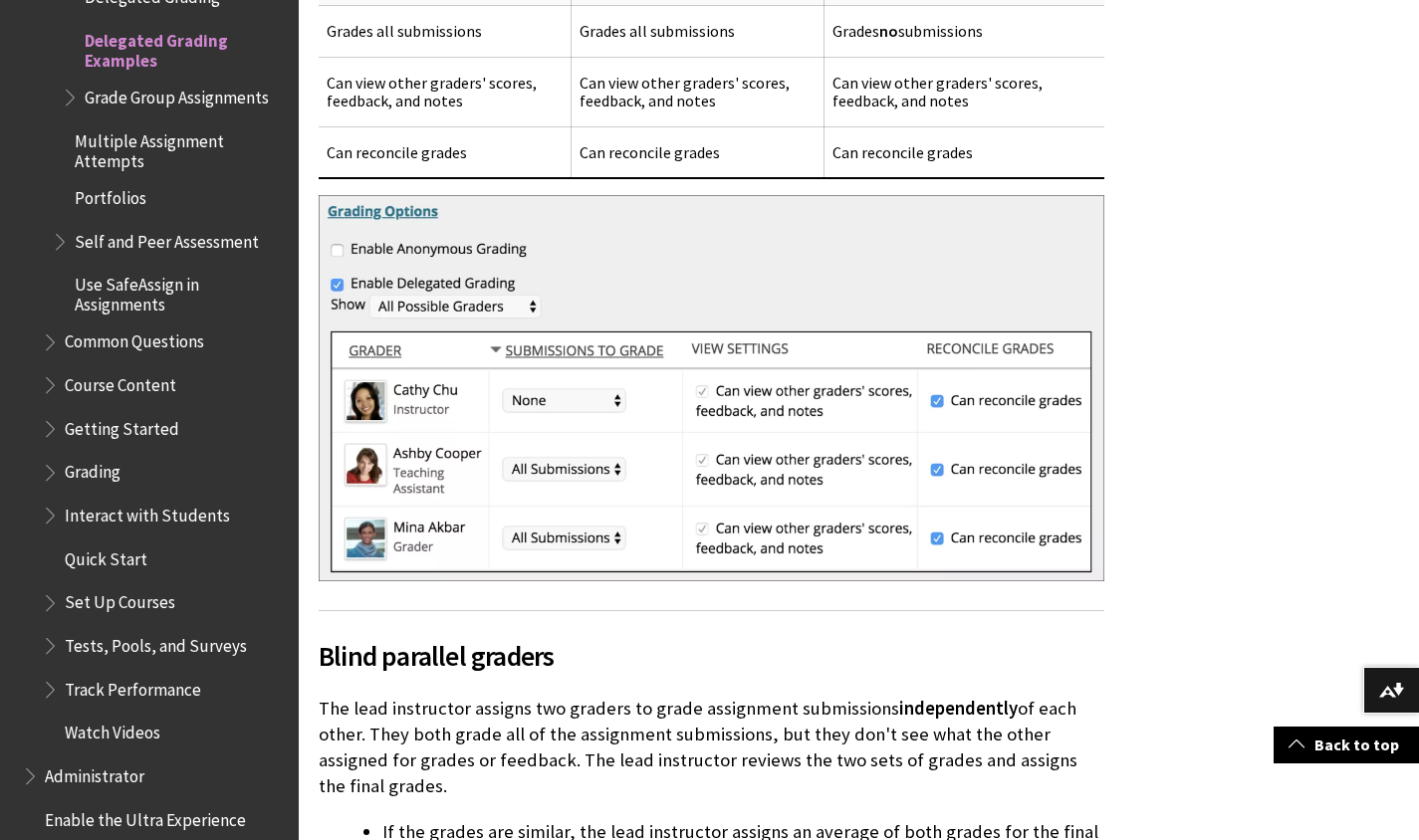 click at bounding box center [52, 468] 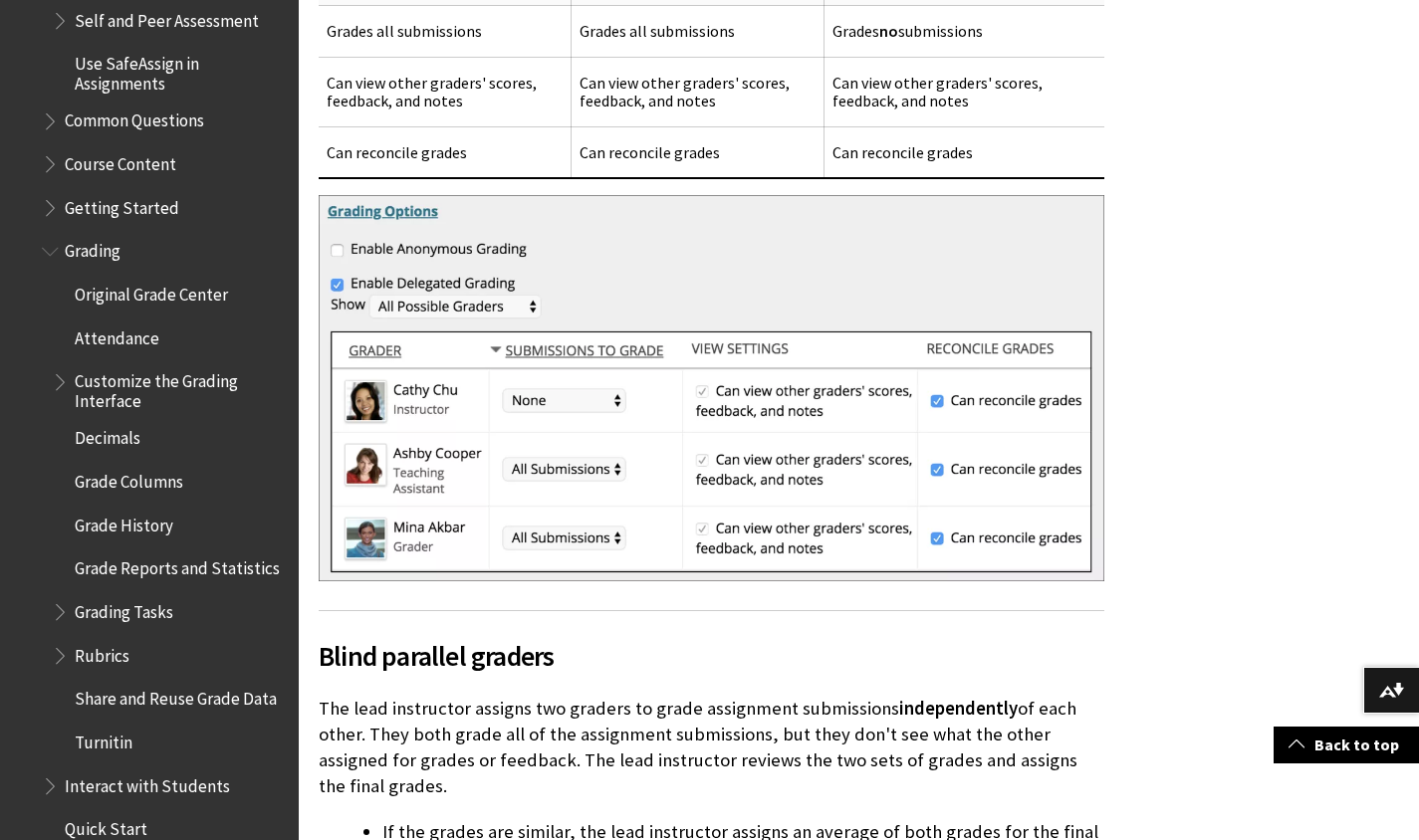 scroll, scrollTop: 3117, scrollLeft: 0, axis: vertical 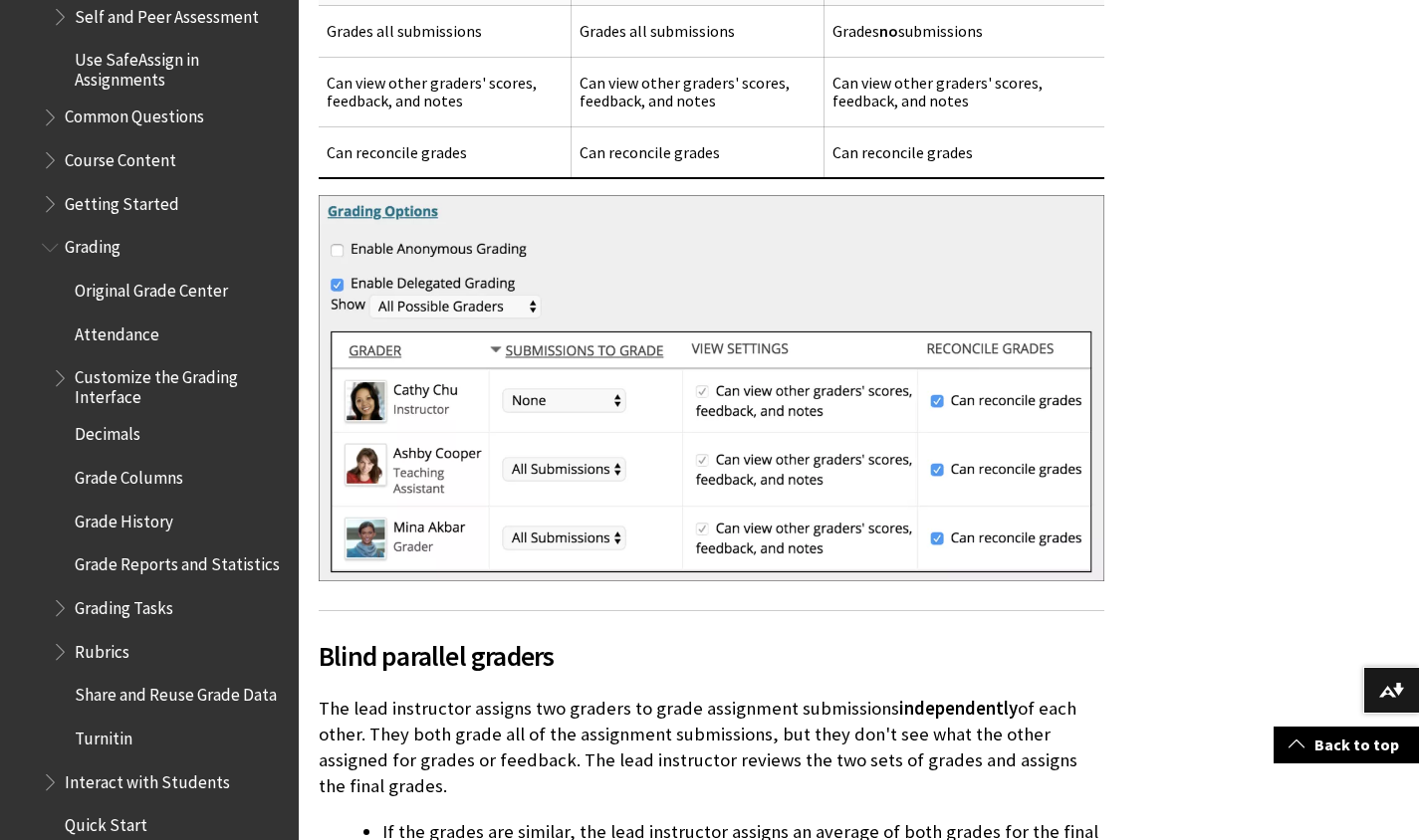 click on "Decimals" at bounding box center (108, 431) 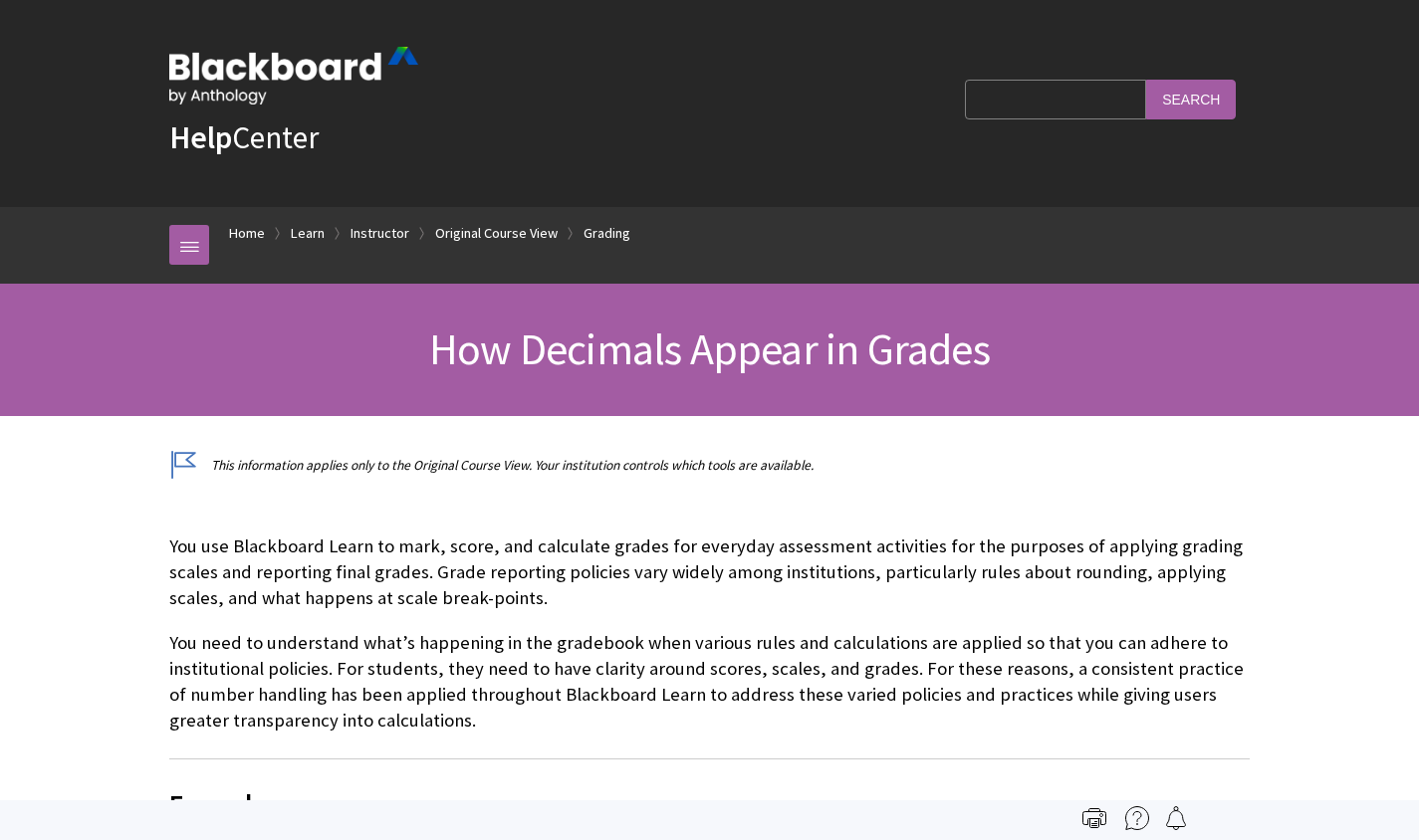scroll, scrollTop: 0, scrollLeft: 0, axis: both 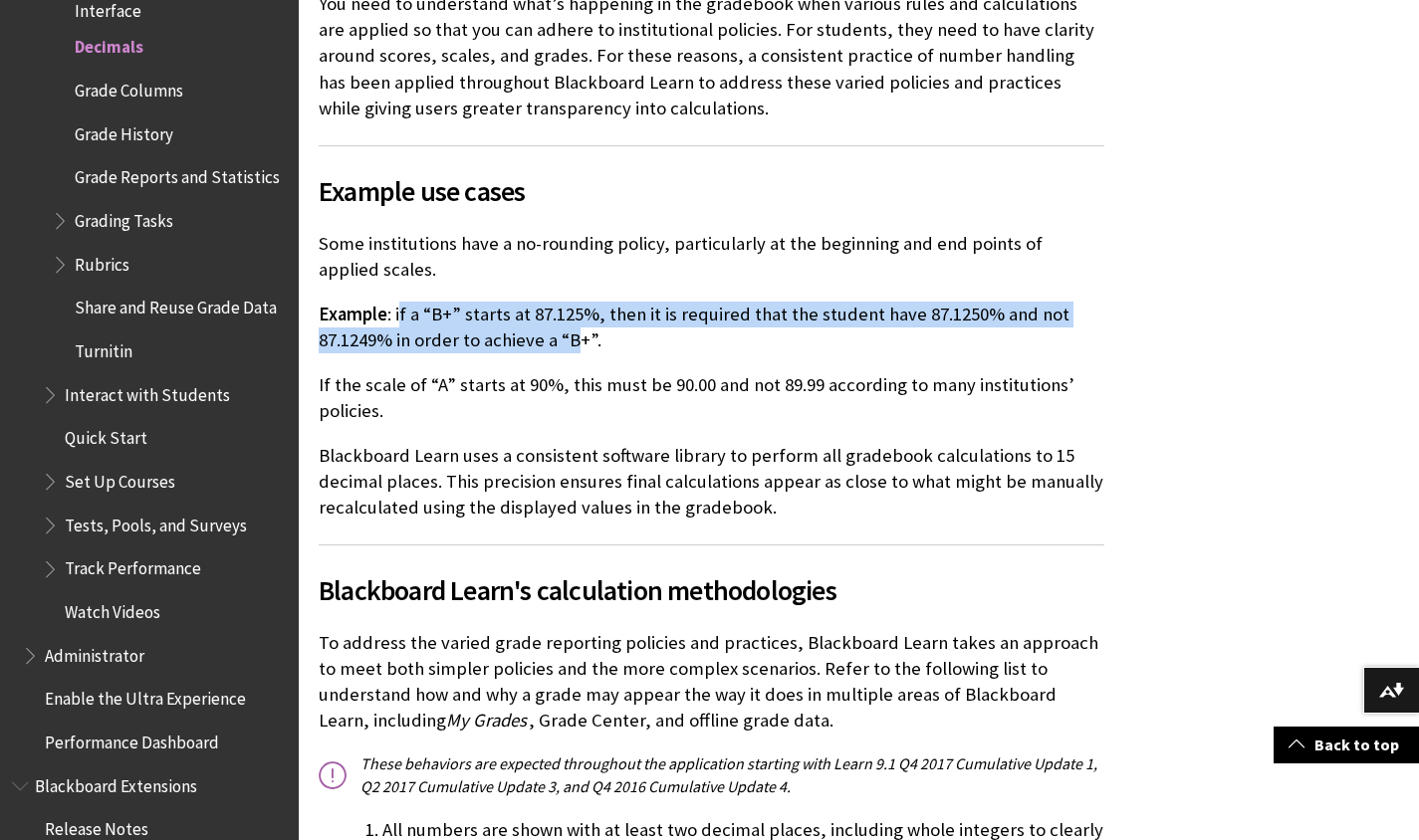 drag, startPoint x: 400, startPoint y: 311, endPoint x: 580, endPoint y: 343, distance: 183 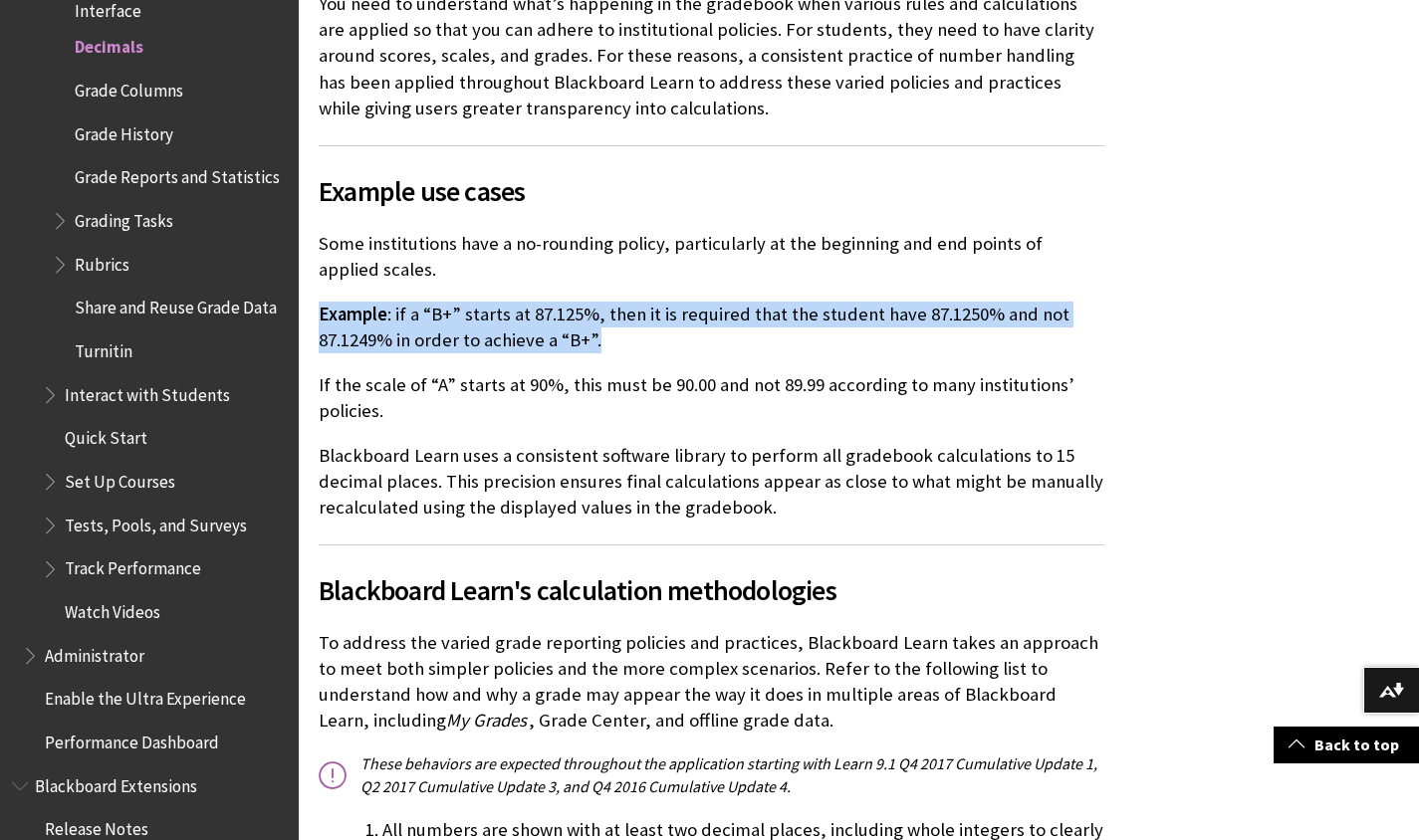 drag, startPoint x: 630, startPoint y: 343, endPoint x: 334, endPoint y: 296, distance: 299.708 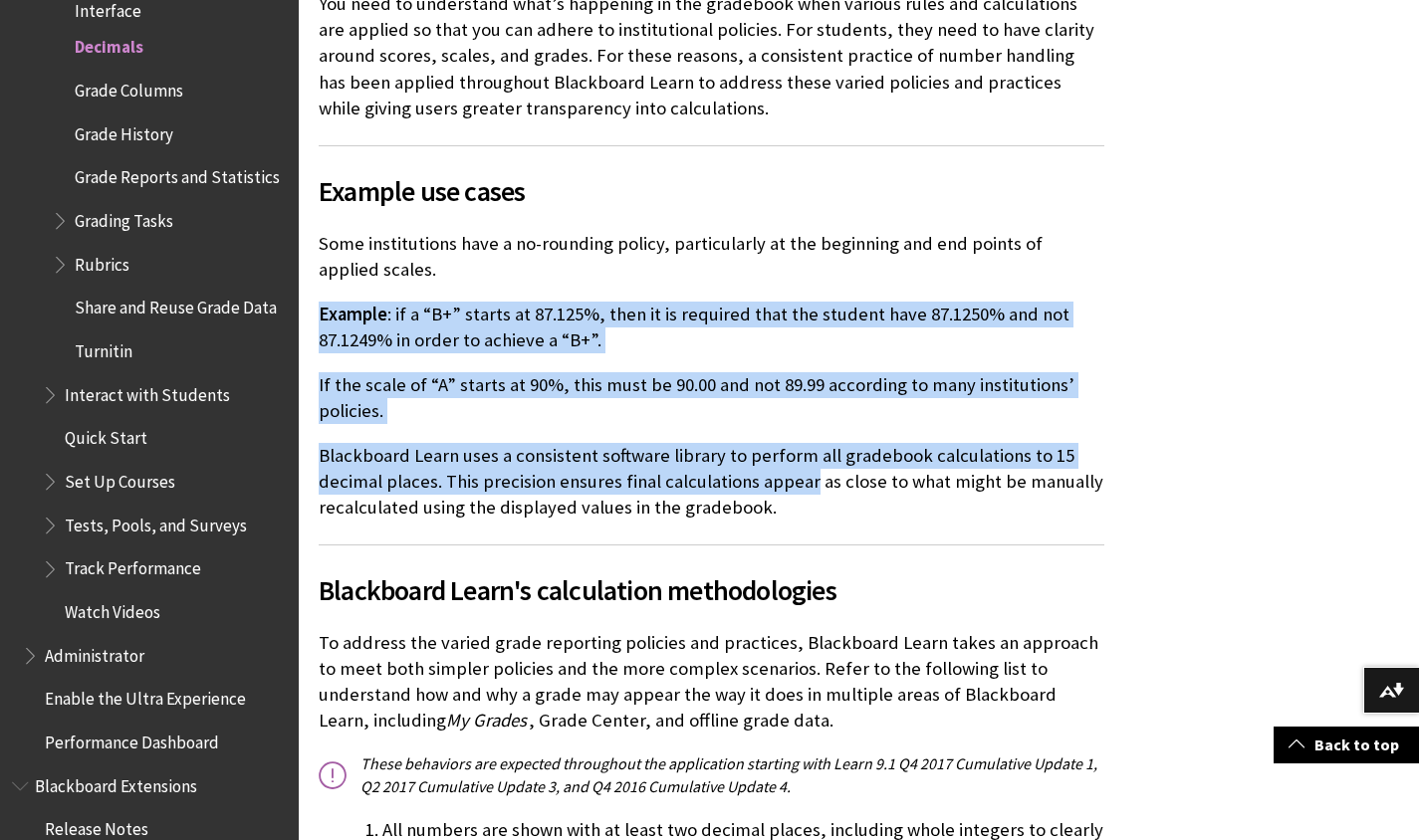 drag, startPoint x: 334, startPoint y: 296, endPoint x: 802, endPoint y: 481, distance: 503.23851 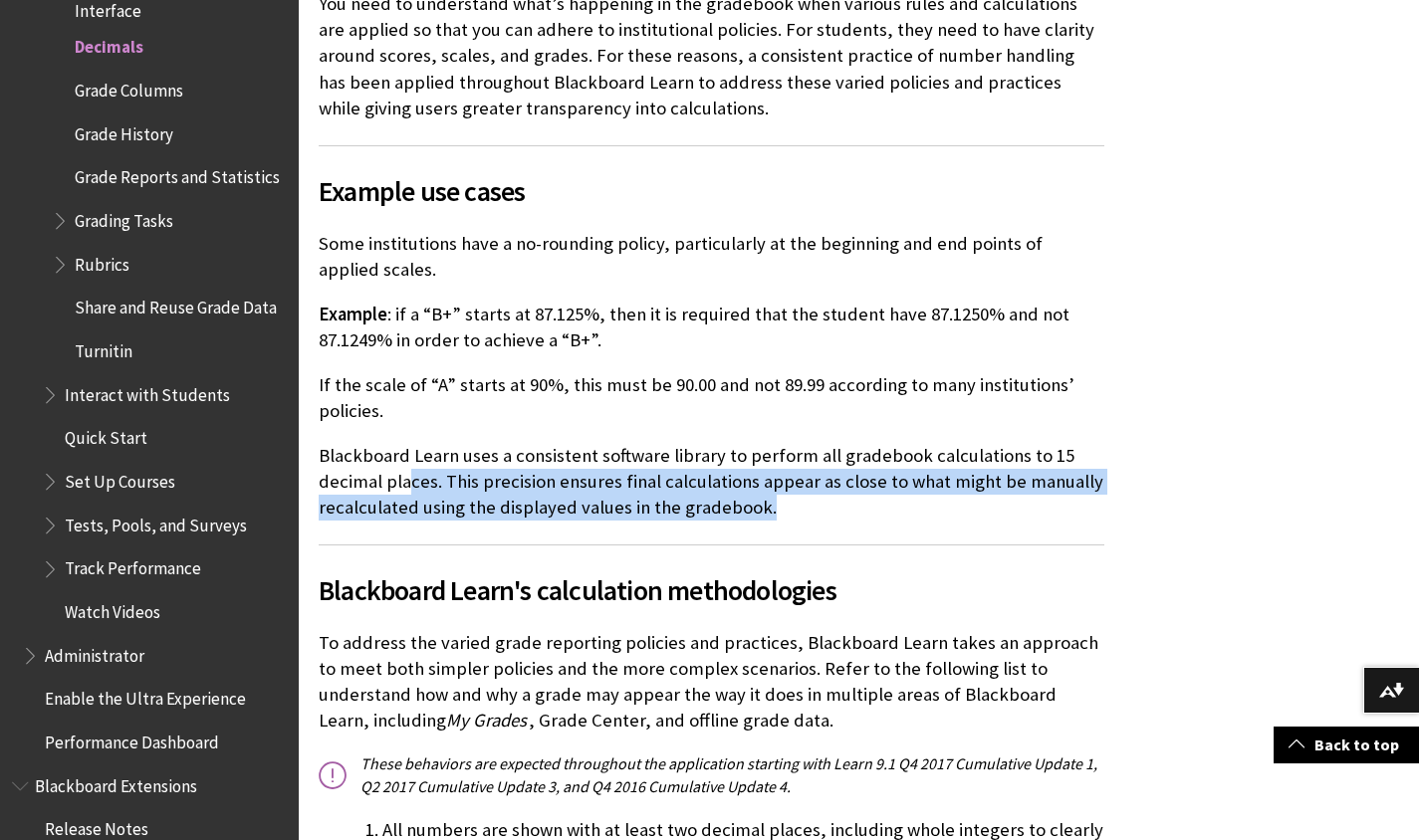 drag, startPoint x: 818, startPoint y: 519, endPoint x: 412, endPoint y: 472, distance: 408.71139 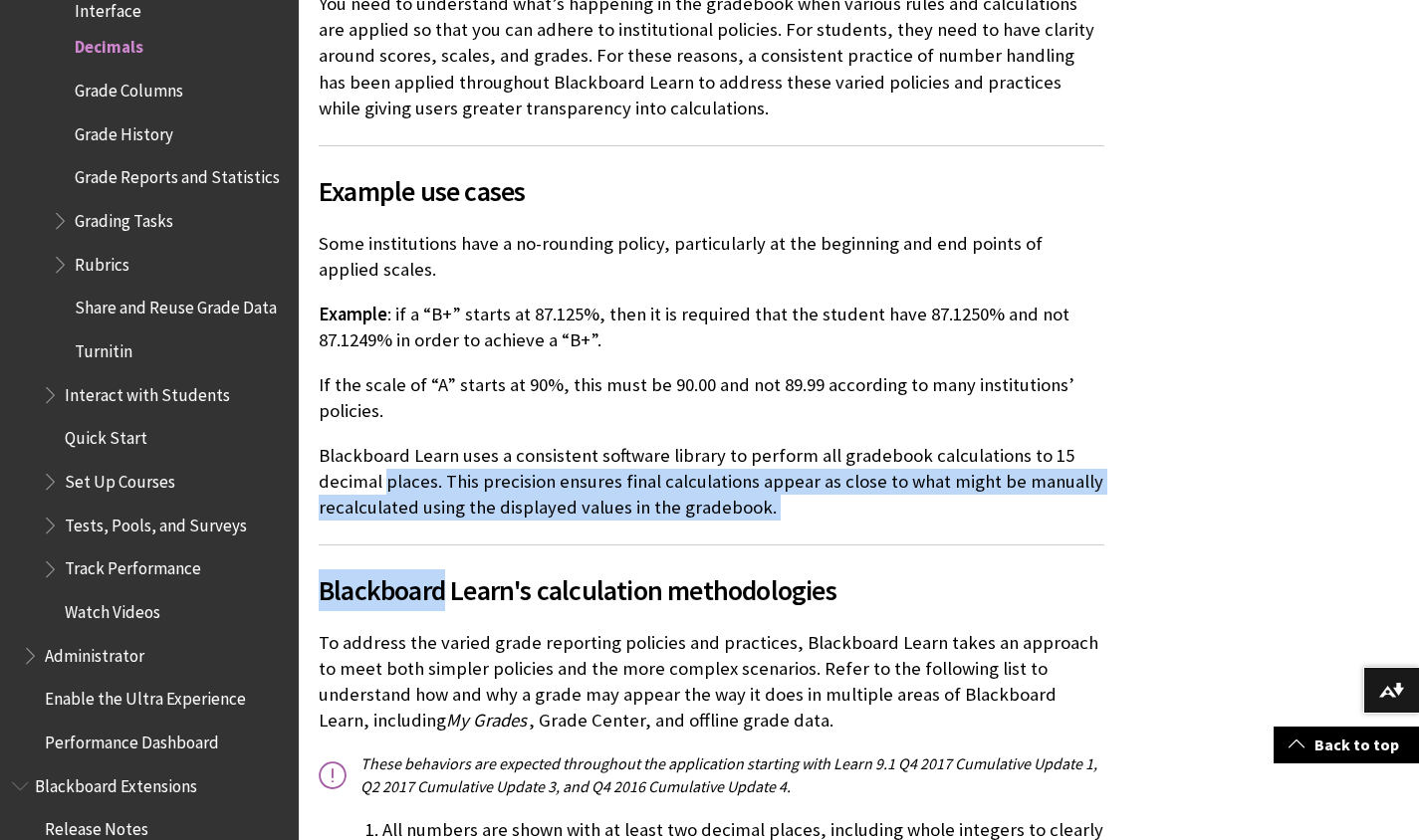 drag, startPoint x: 412, startPoint y: 472, endPoint x: 812, endPoint y: 524, distance: 403.3658 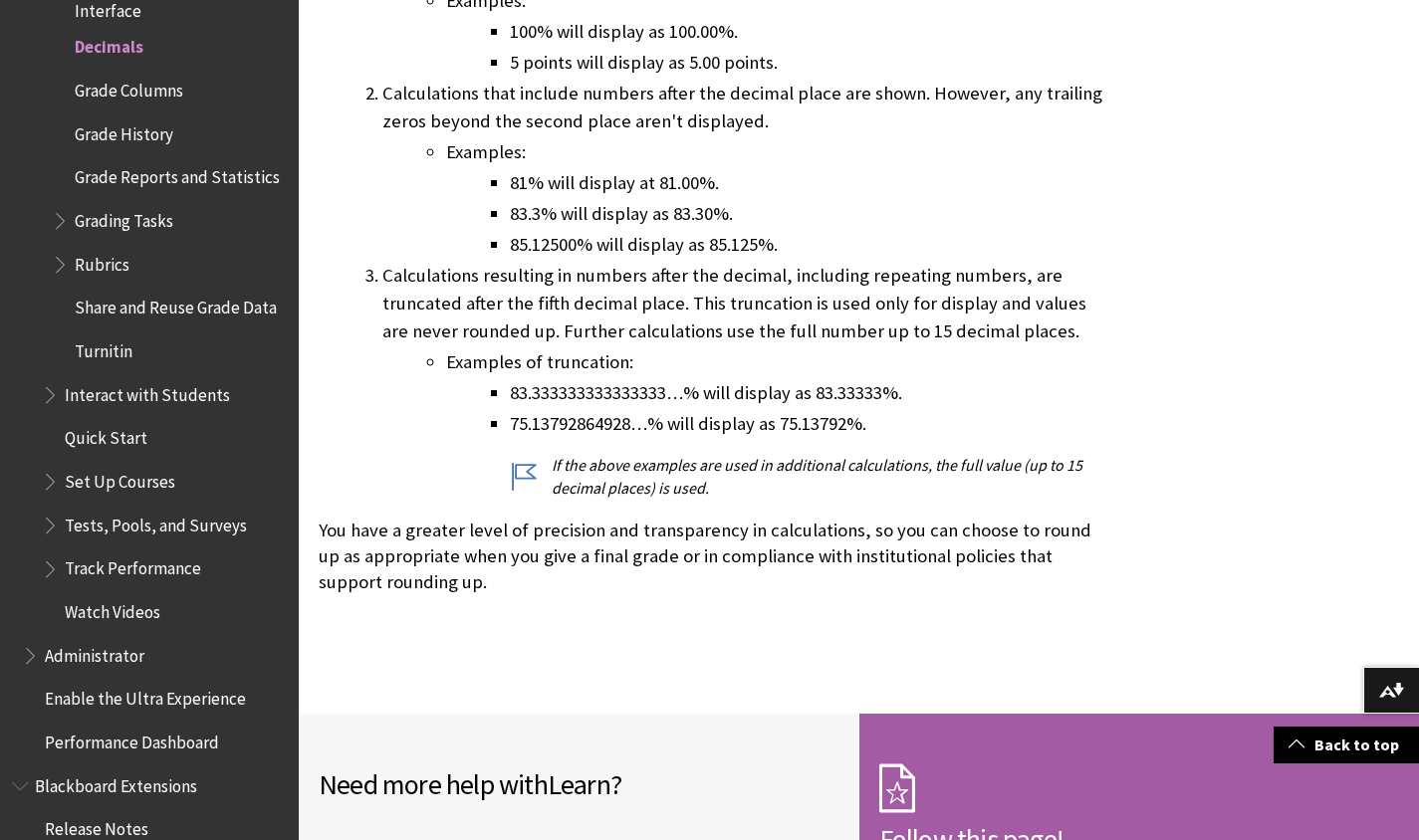 scroll, scrollTop: 1558, scrollLeft: 0, axis: vertical 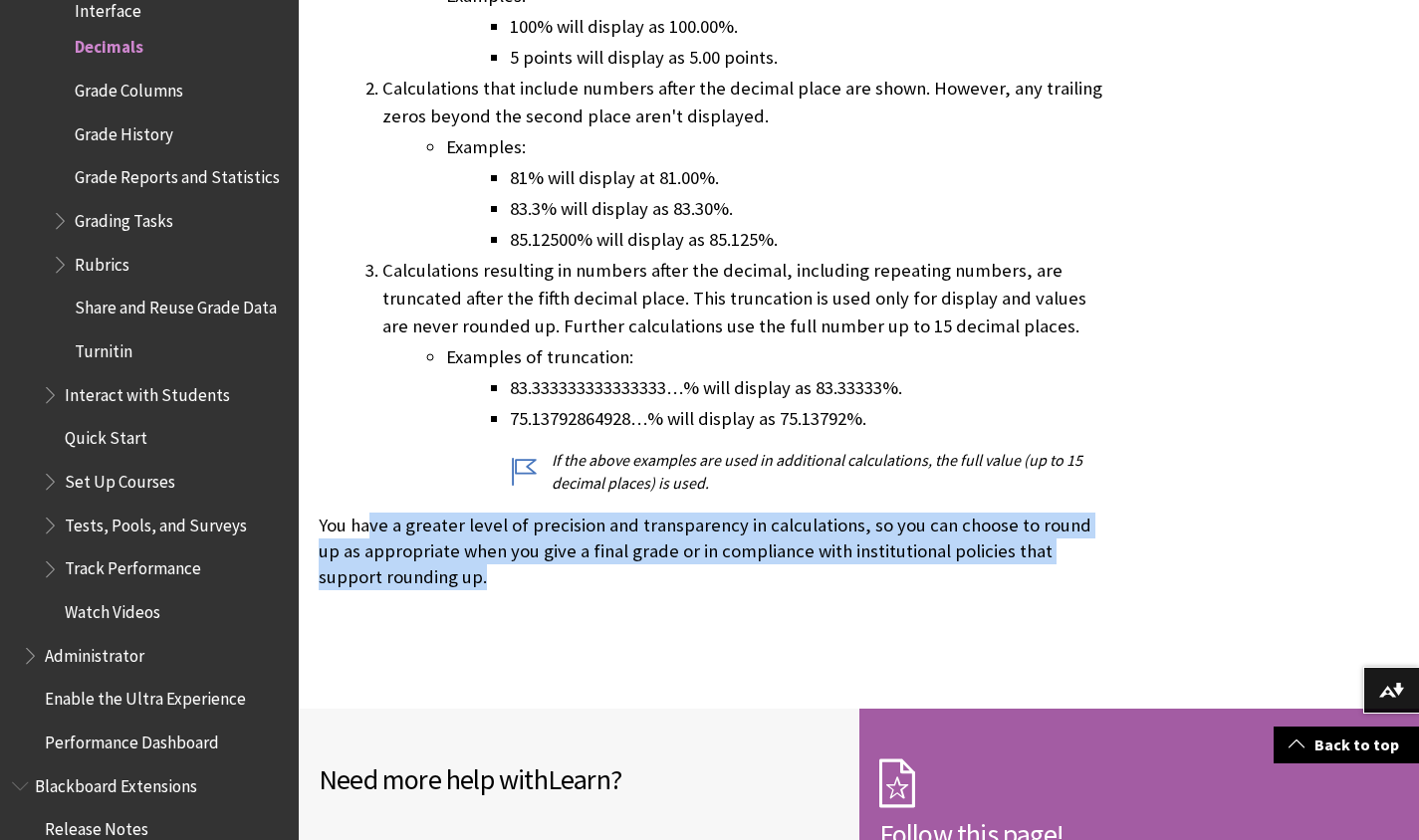 drag, startPoint x: 370, startPoint y: 519, endPoint x: 468, endPoint y: 578, distance: 114.38968 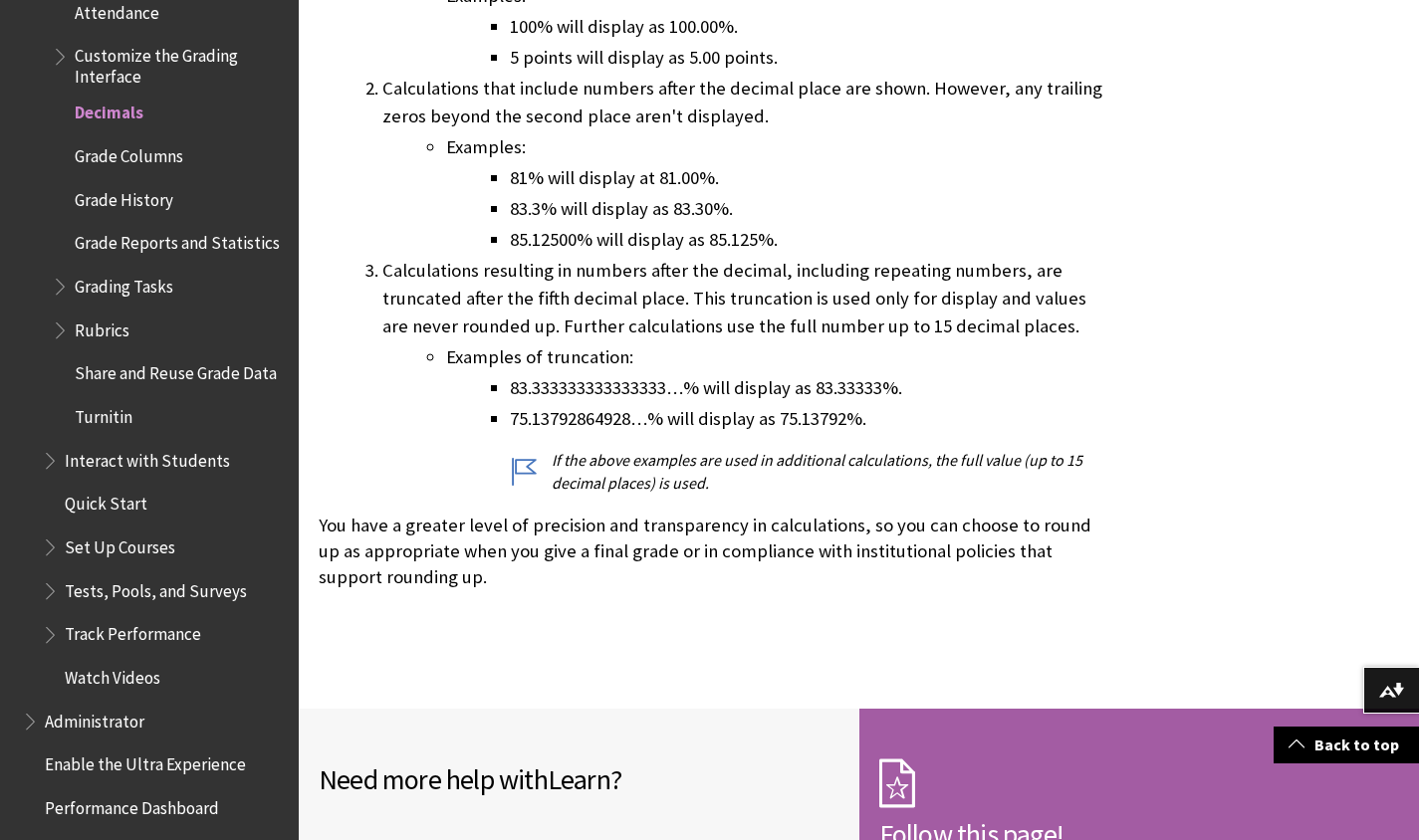scroll, scrollTop: 2810, scrollLeft: 0, axis: vertical 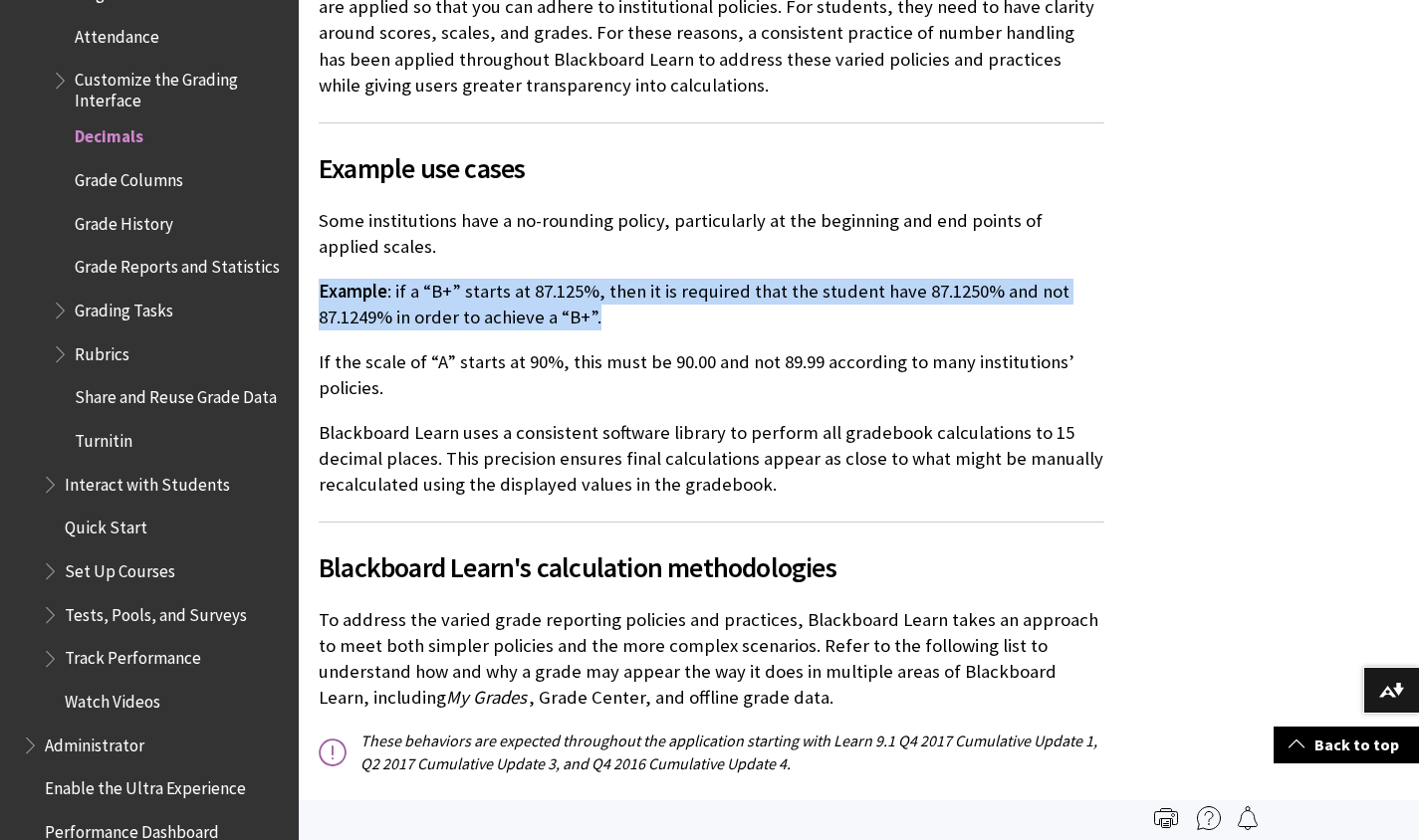 drag, startPoint x: 402, startPoint y: 273, endPoint x: 627, endPoint y: 306, distance: 227.40712 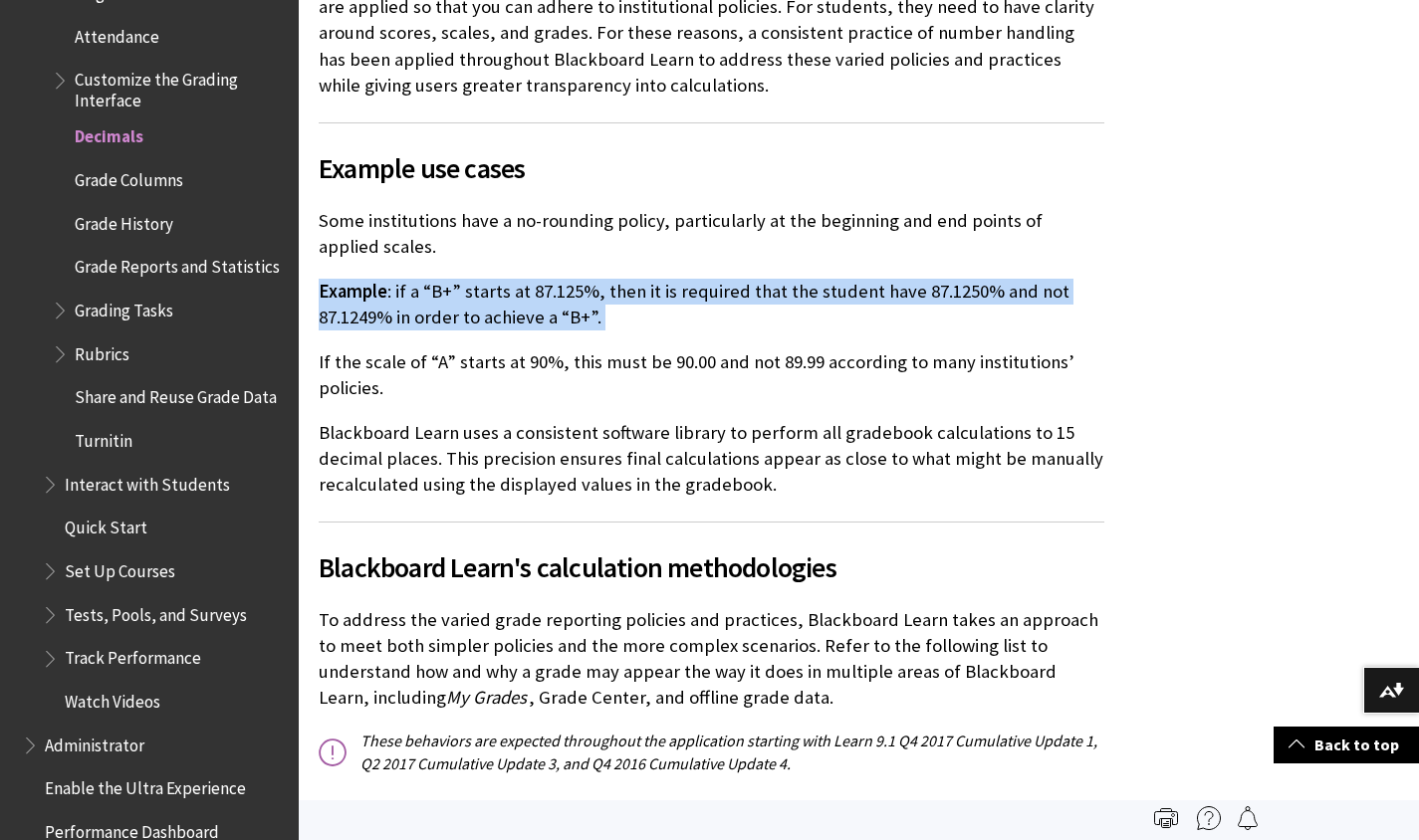 drag, startPoint x: 627, startPoint y: 306, endPoint x: 338, endPoint y: 281, distance: 290.0793 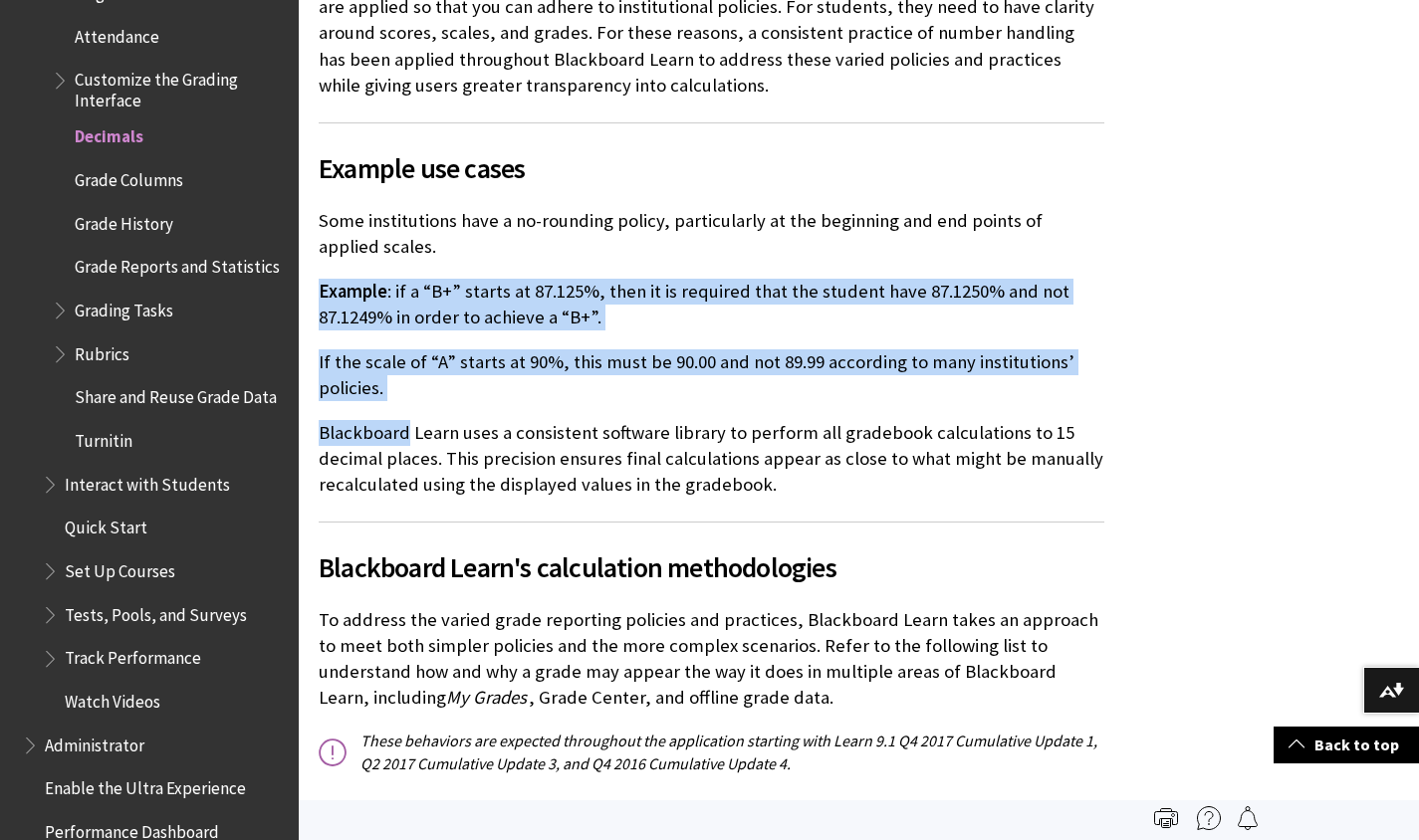 drag, startPoint x: 338, startPoint y: 281, endPoint x: 450, endPoint y: 420, distance: 178.5077 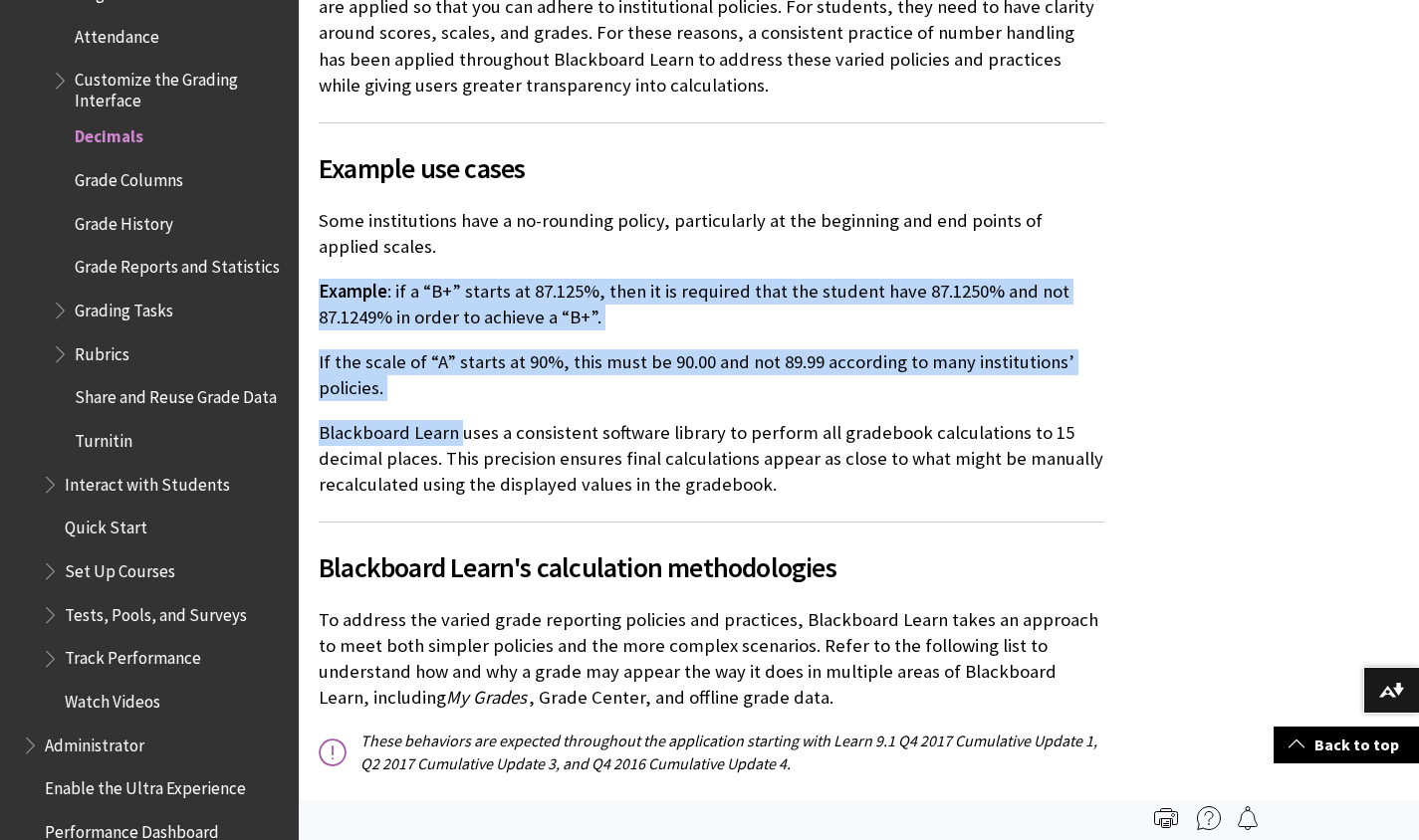 click on "Blackboard Learn uses a consistent software library to perform all gradebook calculations to 15 decimal places. This precision ensures final calculations appear as close to what might be manually recalculated using the displayed values in the gradebook." at bounding box center (711, 459) 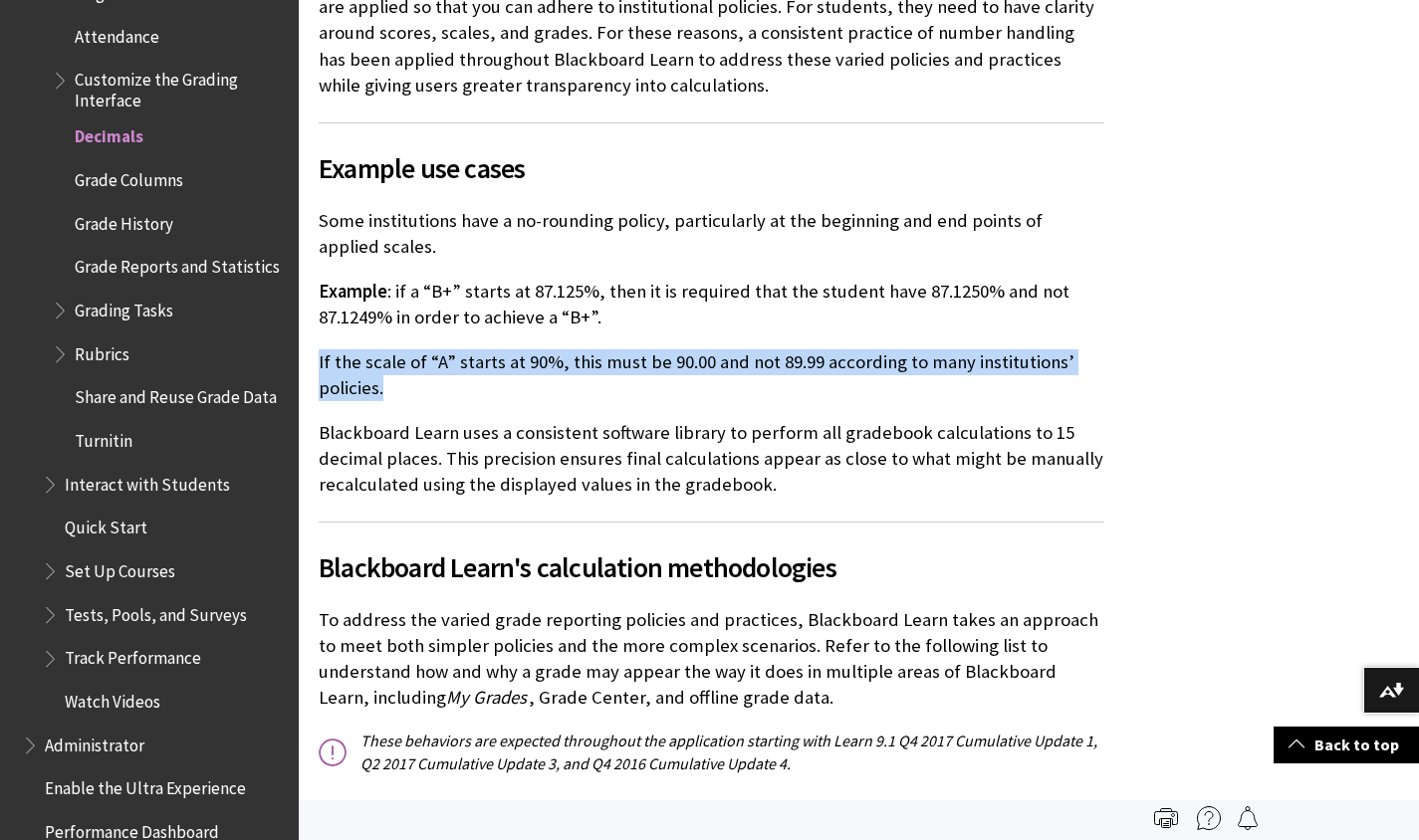 drag, startPoint x: 490, startPoint y: 384, endPoint x: 319, endPoint y: 339, distance: 176.8219 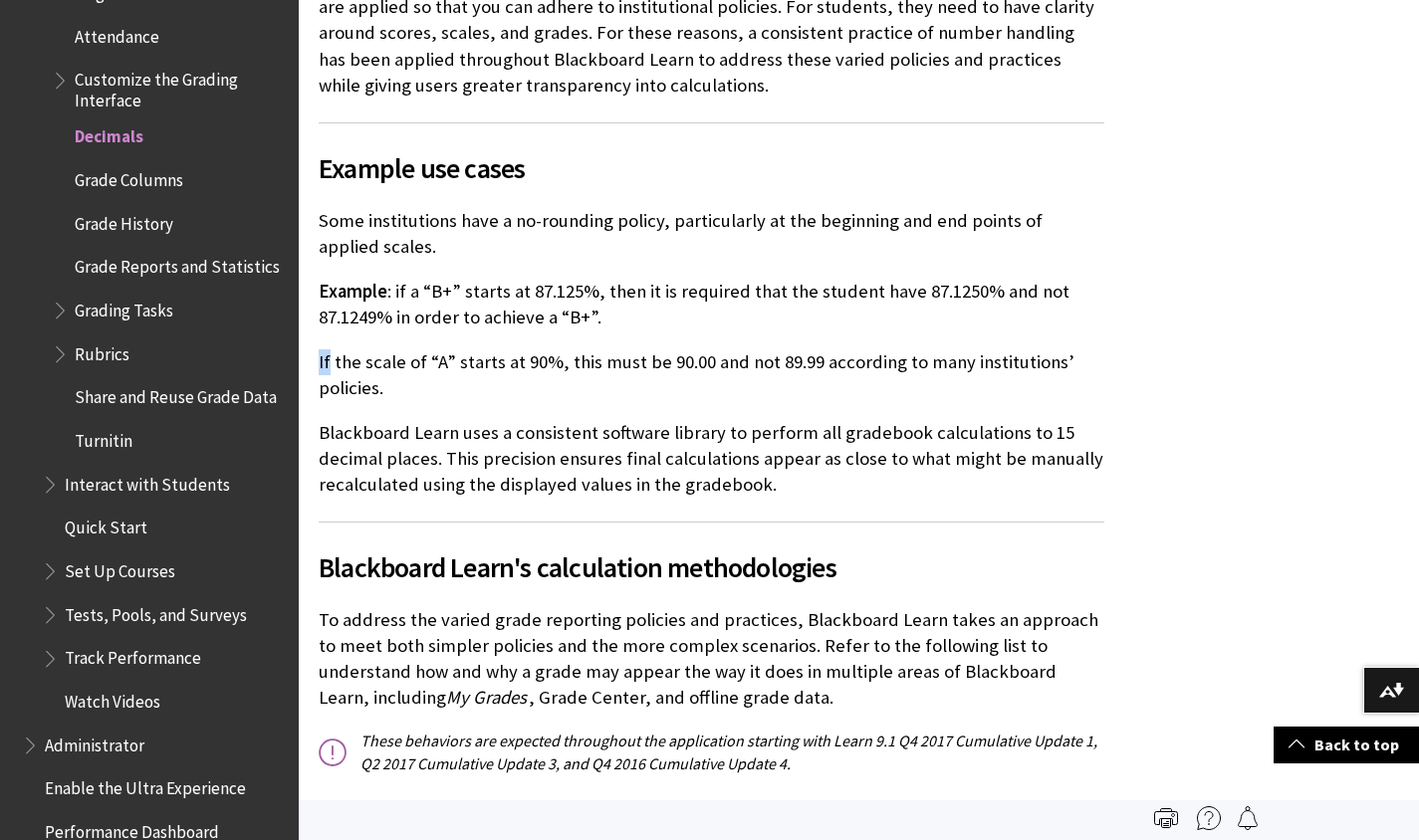 click on "You use Blackboard Learn to mark, score, and calculate grades for everyday assessment activities for the purposes of applying grading scales and reporting final grades. Grade reporting policies vary widely among institutions, particularly rules about rounding, applying scales, and what happens at scale break-points.
You need to understand what’s happening in the gradebook when various rules and calculations are applied so that you can adhere to institutional policies. For students, they need to have clarity around scores, scales, and grades. For these reasons, a consistent practice of number handling has been applied throughout Blackboard Learn to address these varied policies and practices while giving users greater transparency into calculations.
Example use cases
Some institutions have a no-rounding policy, particularly at the beginning and end points of applied scales.
Example
Blackboard Learn's calculation methodologies
My Grades , Grade Center, and offline grade data." at bounding box center (711, 653) 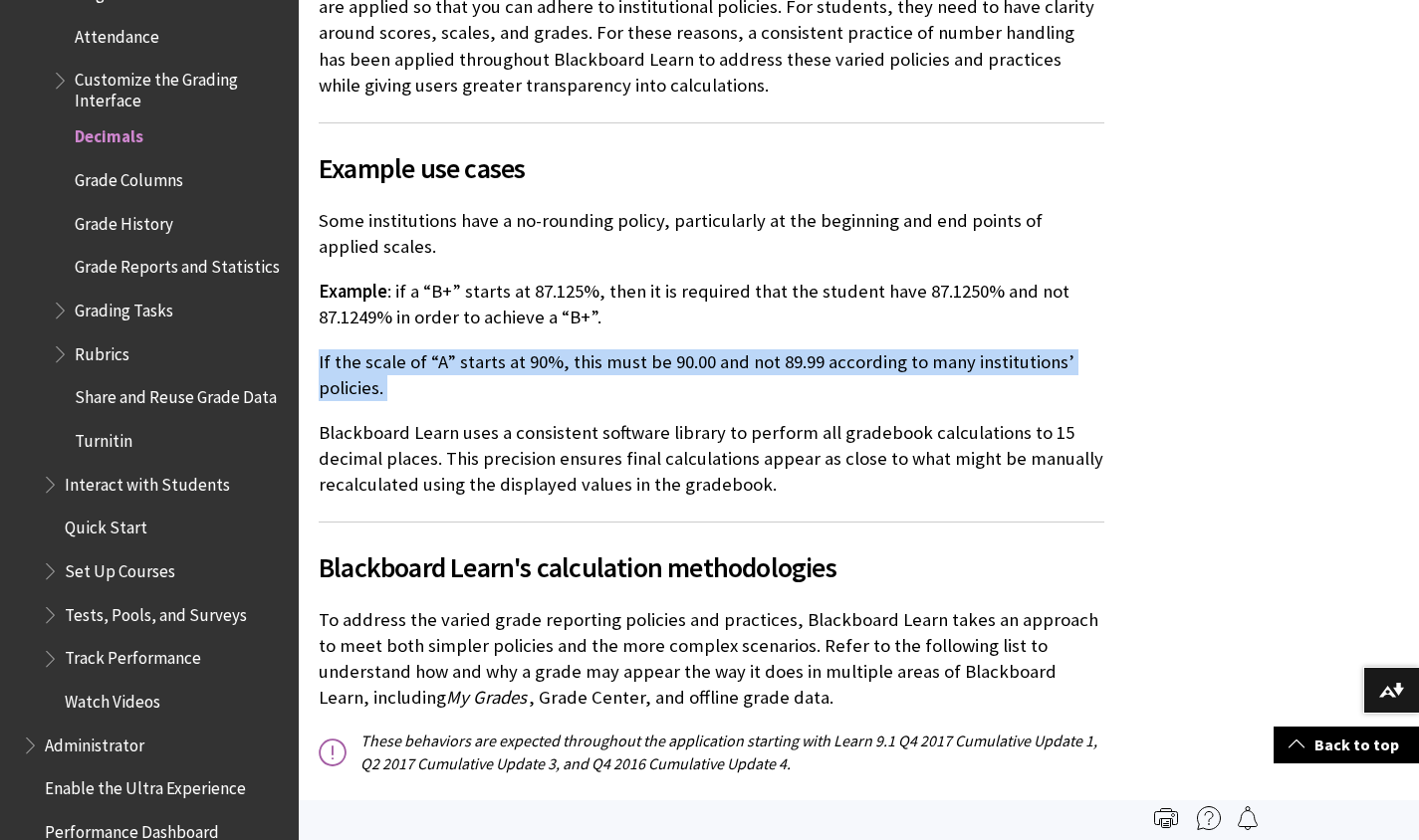 drag, startPoint x: 319, startPoint y: 339, endPoint x: 438, endPoint y: 371, distance: 123.2274 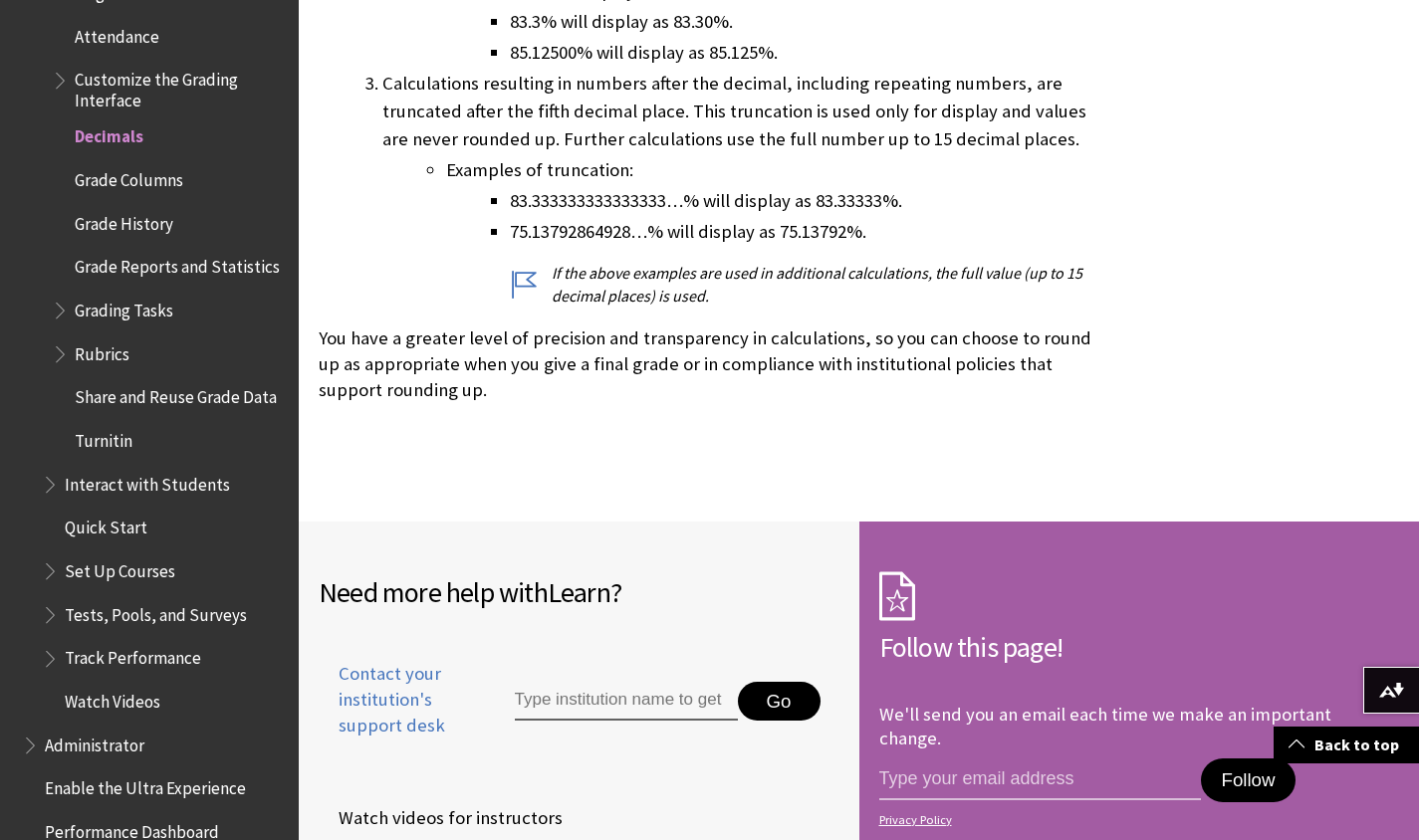 scroll, scrollTop: 1775, scrollLeft: 0, axis: vertical 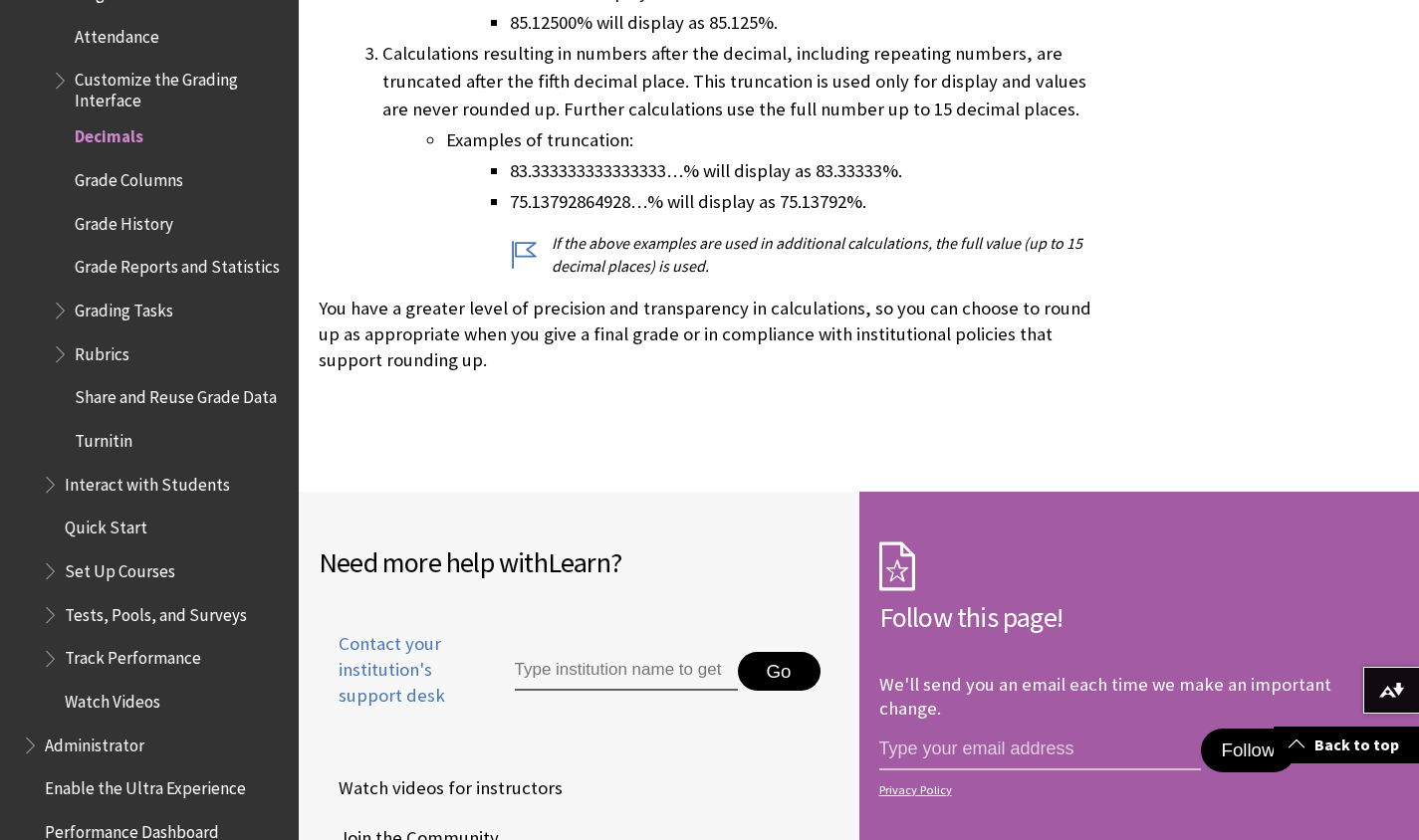 click on "Grade Columns" at bounding box center (128, 176) 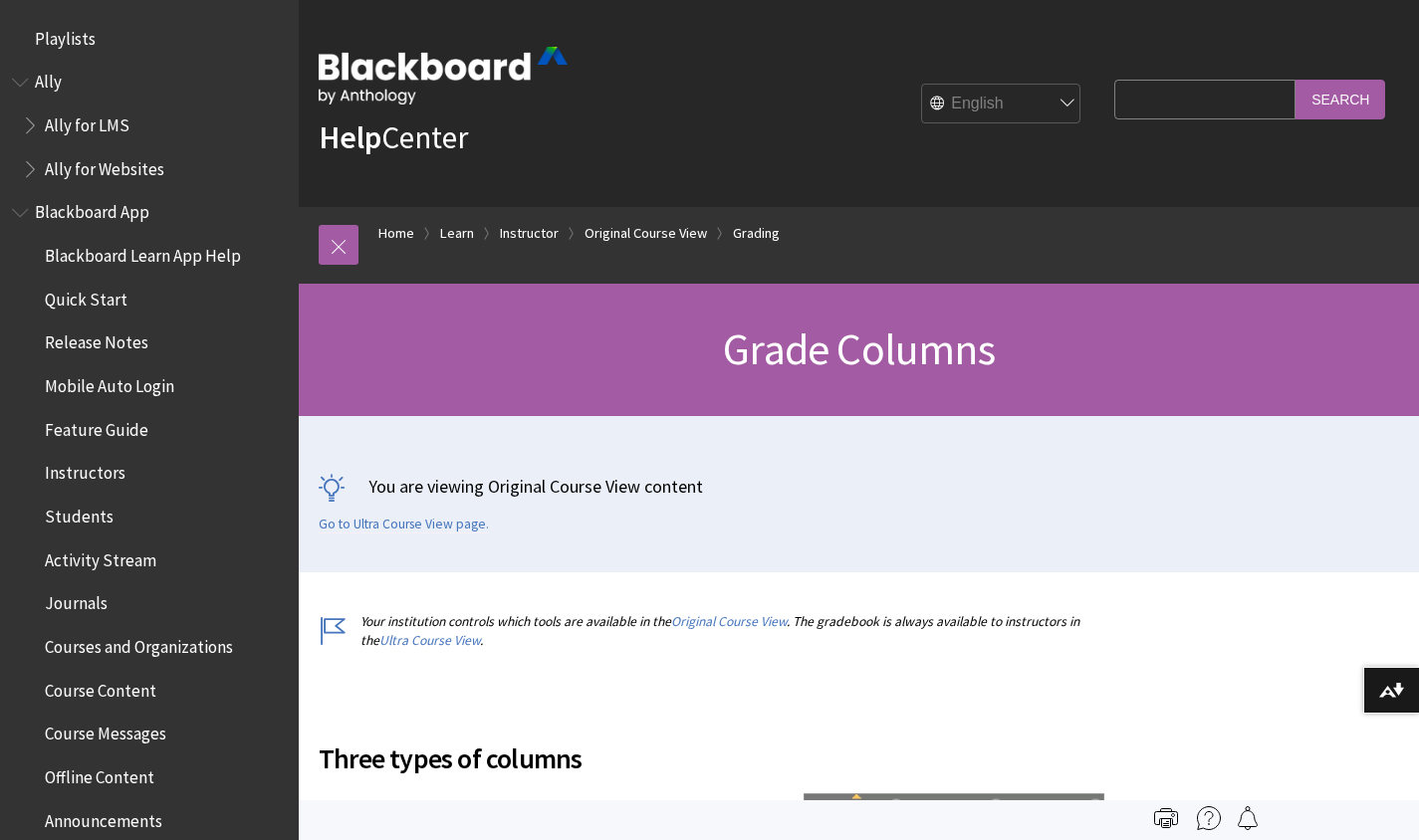 scroll, scrollTop: 0, scrollLeft: 0, axis: both 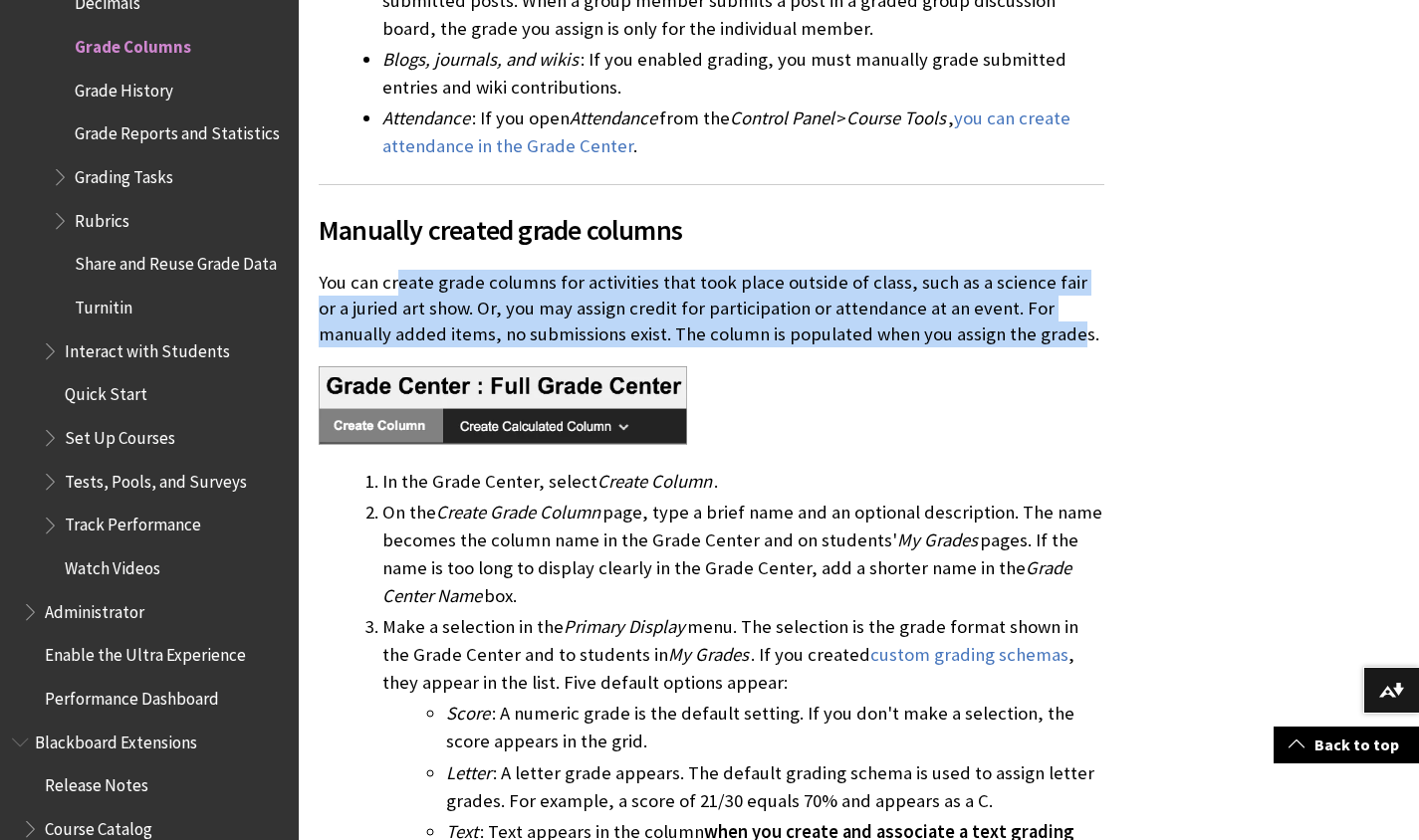 drag, startPoint x: 994, startPoint y: 285, endPoint x: 394, endPoint y: 221, distance: 603.40368 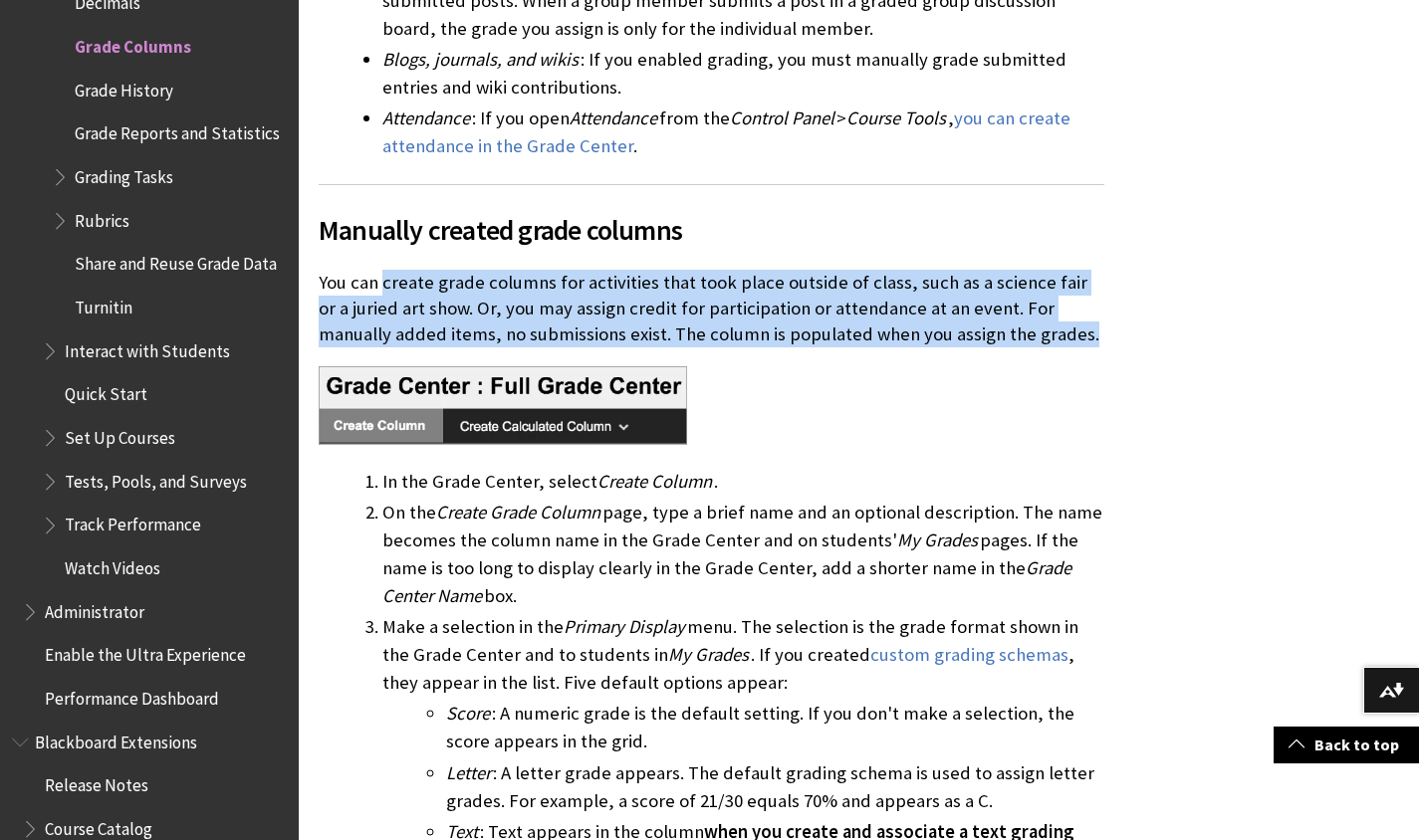 drag, startPoint x: 394, startPoint y: 221, endPoint x: 1074, endPoint y: 293, distance: 683.80114 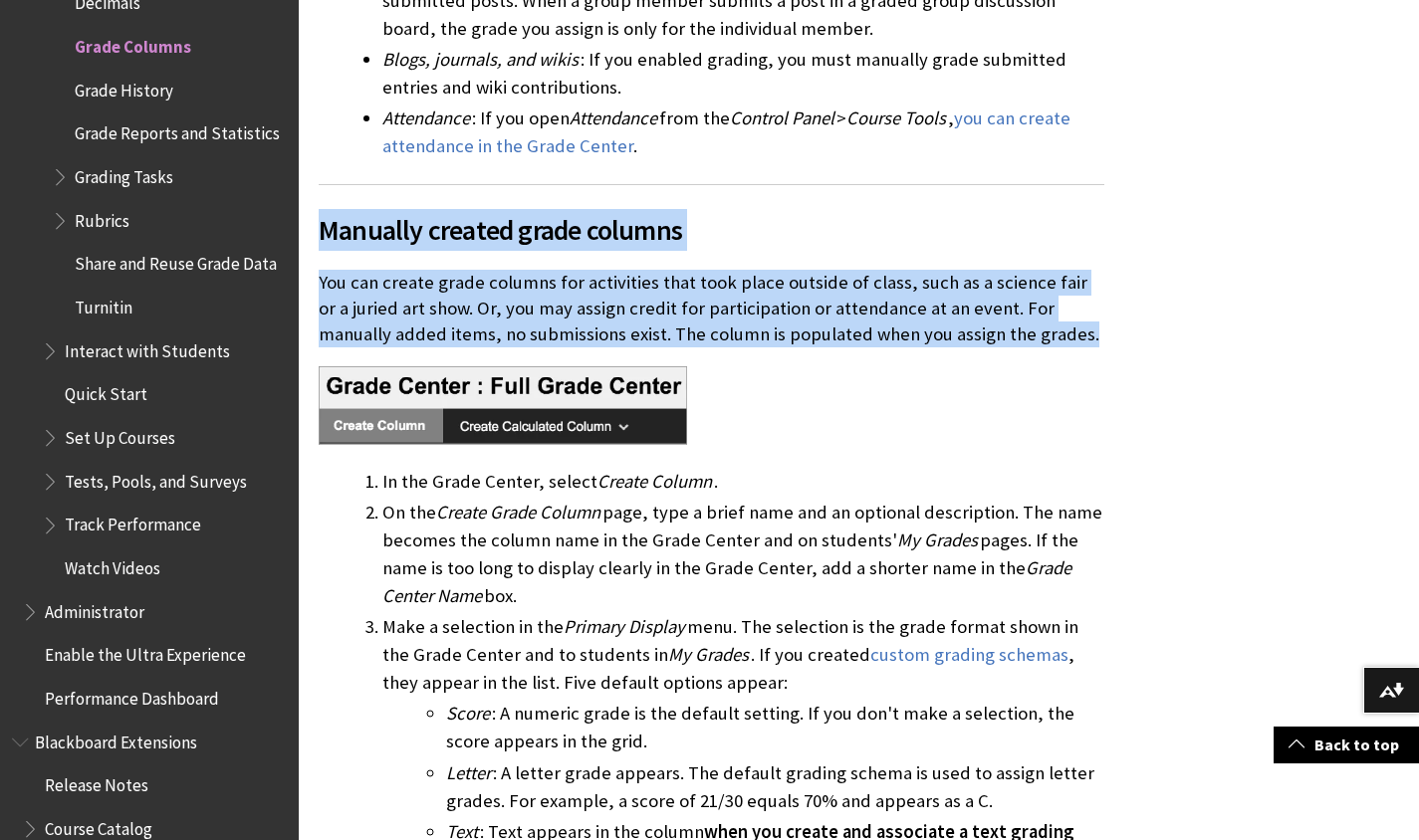 drag, startPoint x: 1078, startPoint y: 289, endPoint x: 323, endPoint y: 178, distance: 763.11598 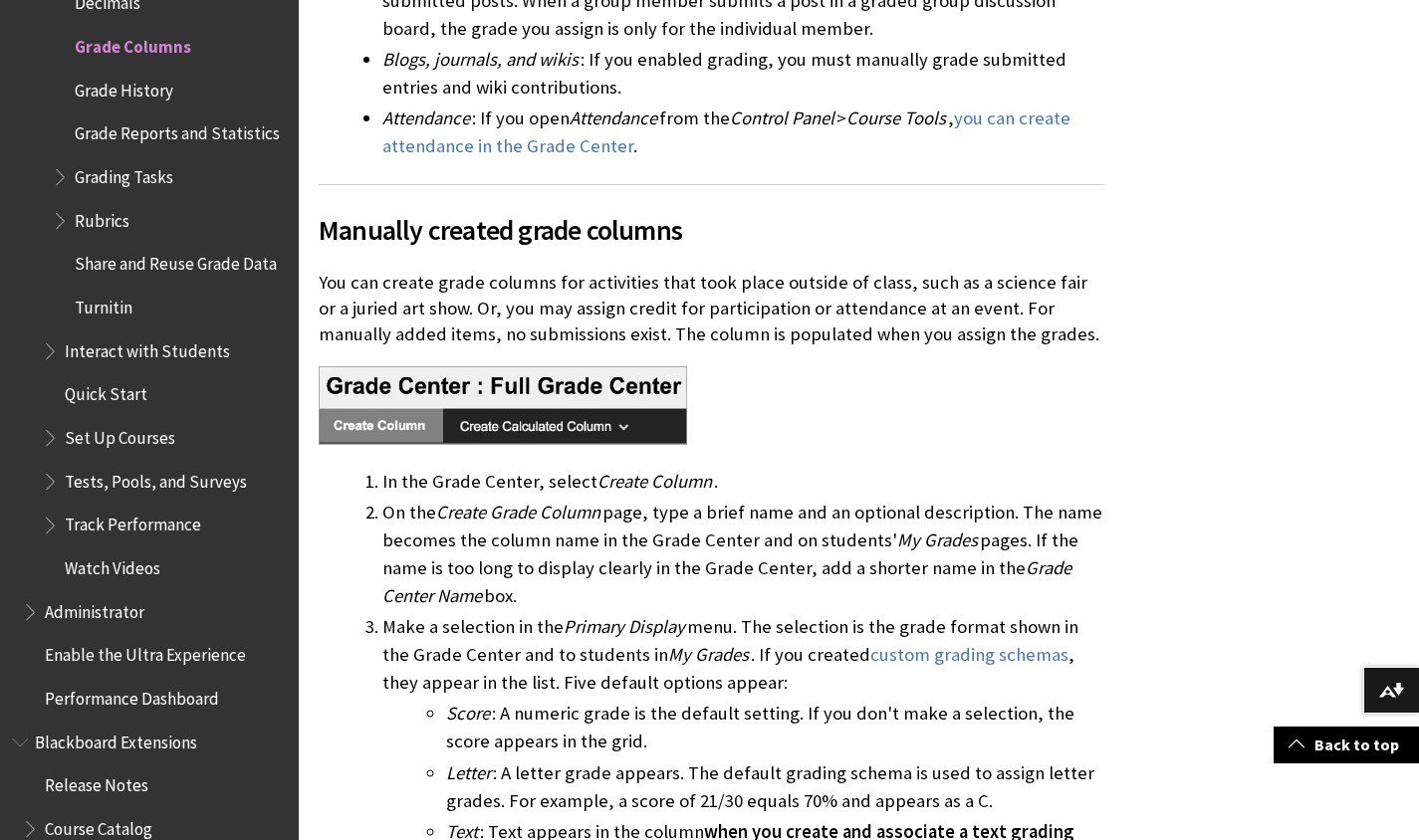 click on "Three types of columns
In the Grade Center, three types of columns appear:  user ,  calculated , and  grade . Each column has a menu with options. The options that appear vary based on the type of column.
When you create or edit columns, you can select settings to display the data you want in the Grade Center. You also can hide and show columns, associate columns with categories and grading periods, and rearrange columns.
More on calculated columns
About user columns
In a new course, six default user columns appear in the Grade Center grid:
Last Name
First Name
Username
Student ID
Last Access
Availability" at bounding box center [711, -1176] 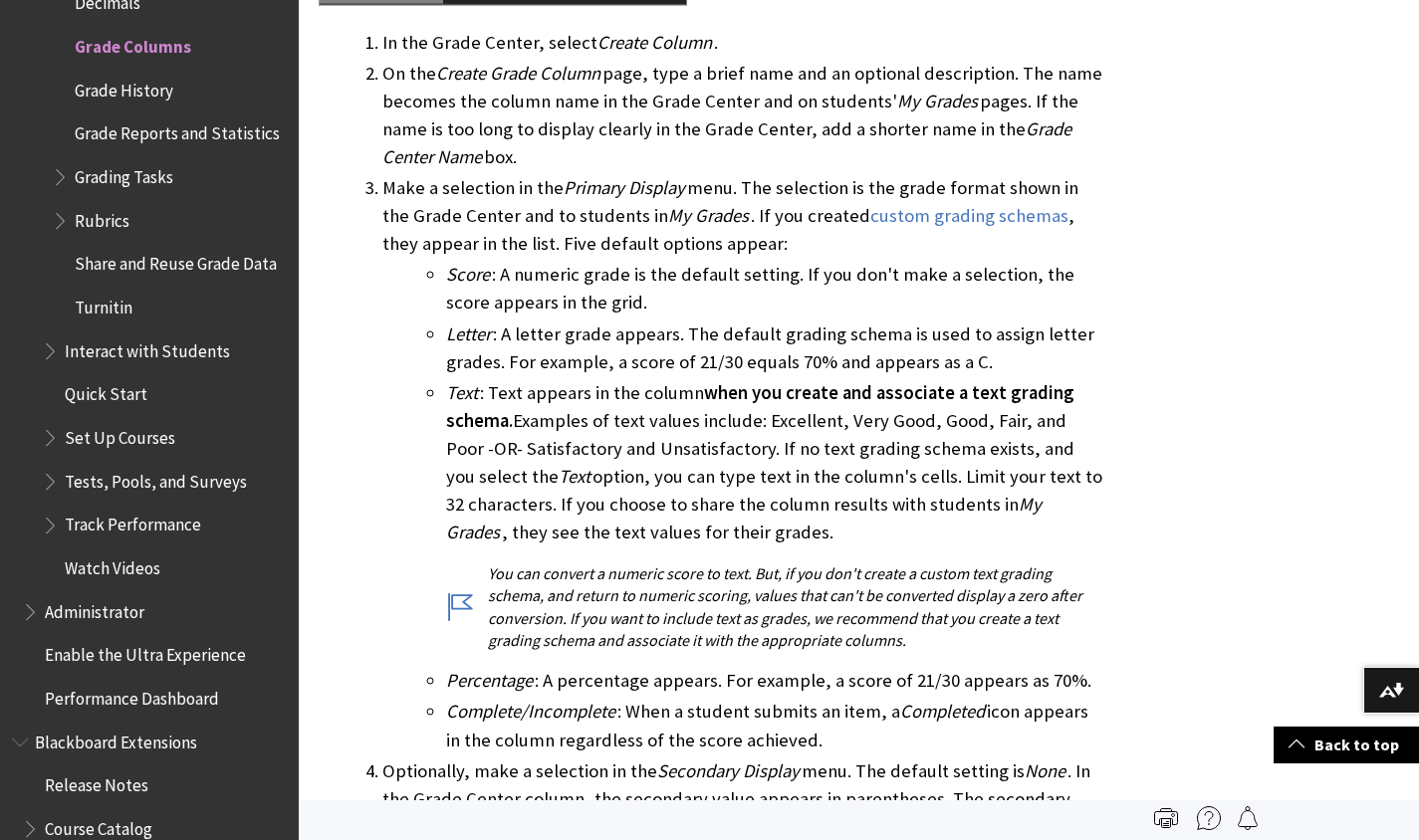 scroll, scrollTop: 5557, scrollLeft: 0, axis: vertical 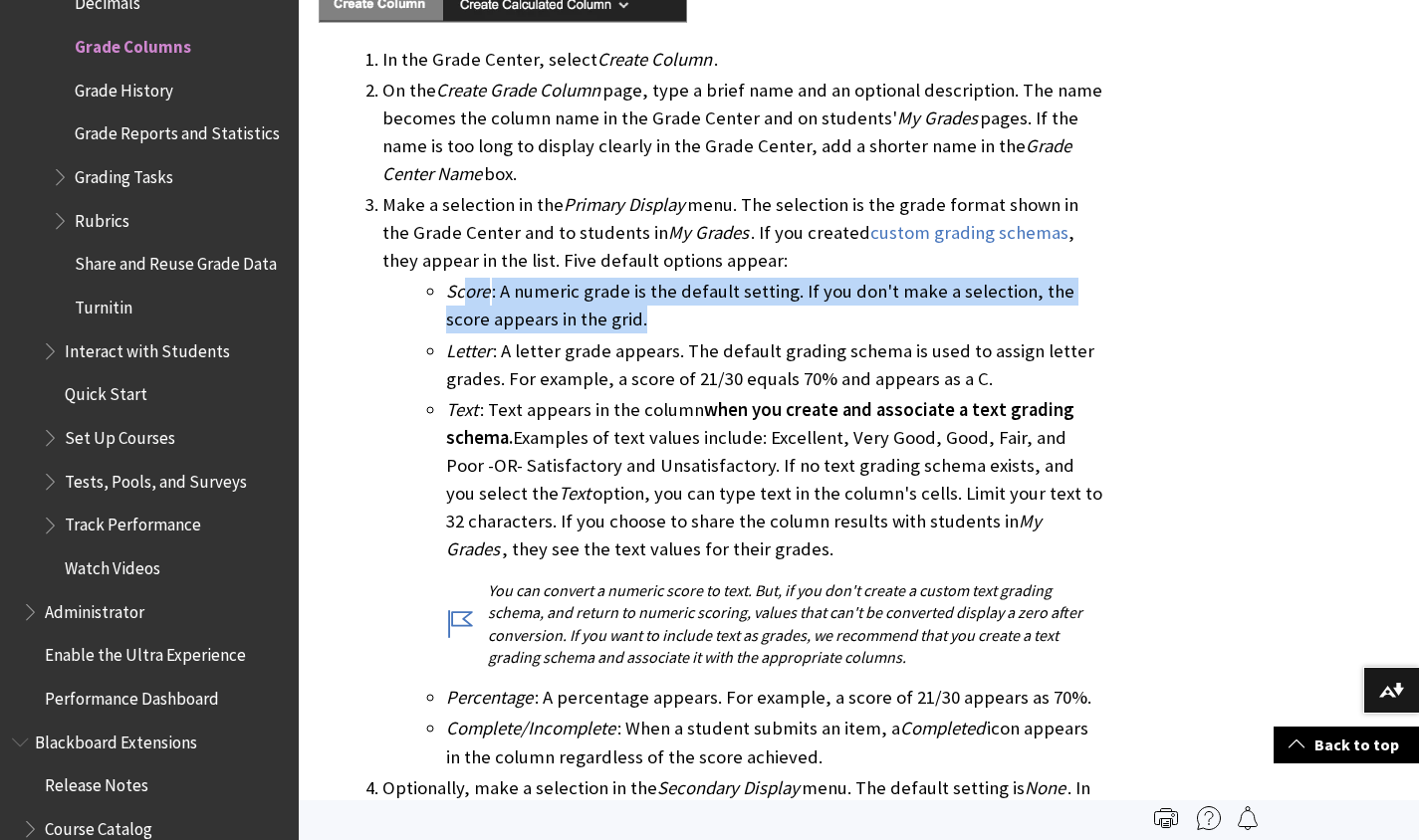 drag, startPoint x: 462, startPoint y: 234, endPoint x: 670, endPoint y: 275, distance: 212.00236 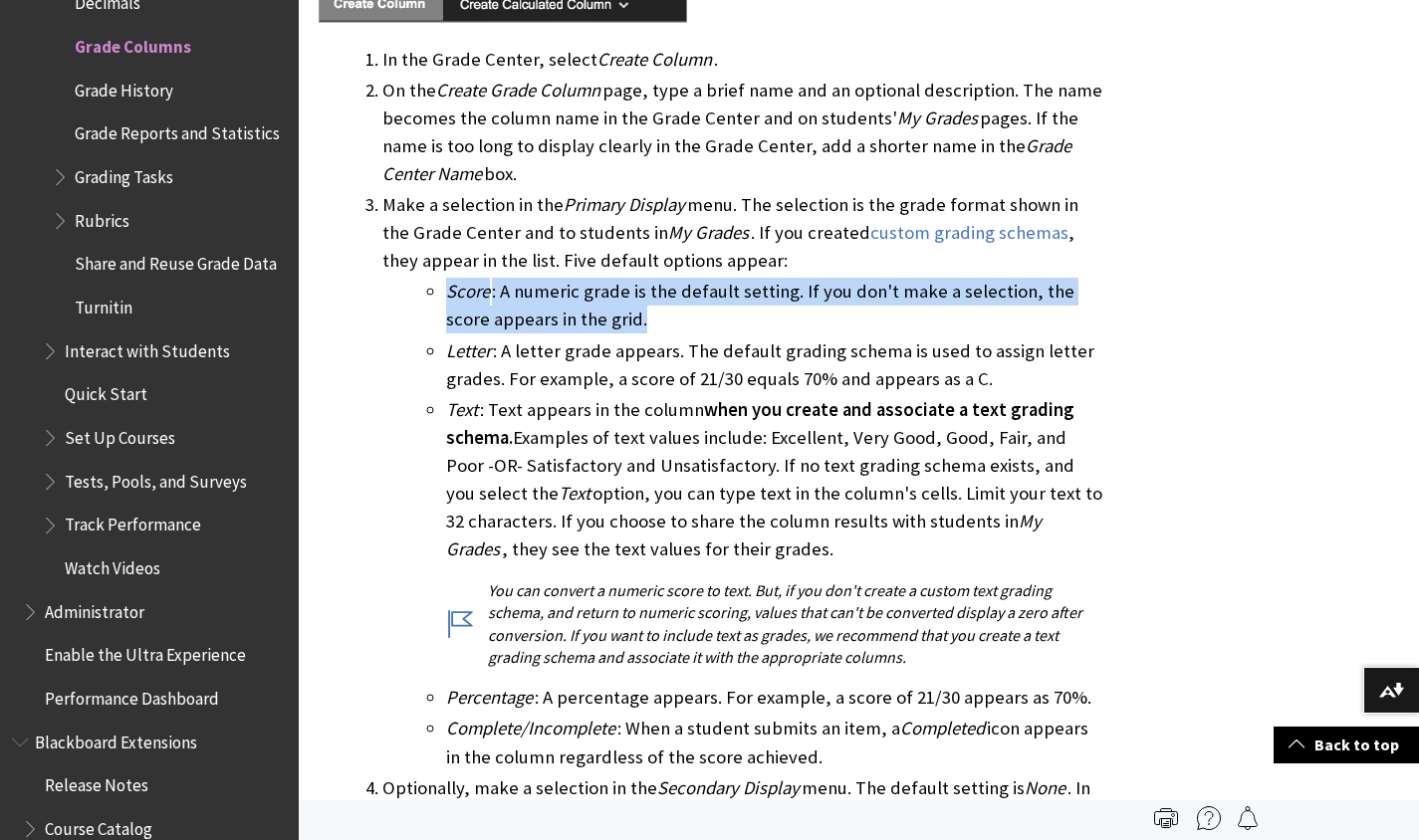 drag, startPoint x: 670, startPoint y: 275, endPoint x: 437, endPoint y: 235, distance: 236.40854 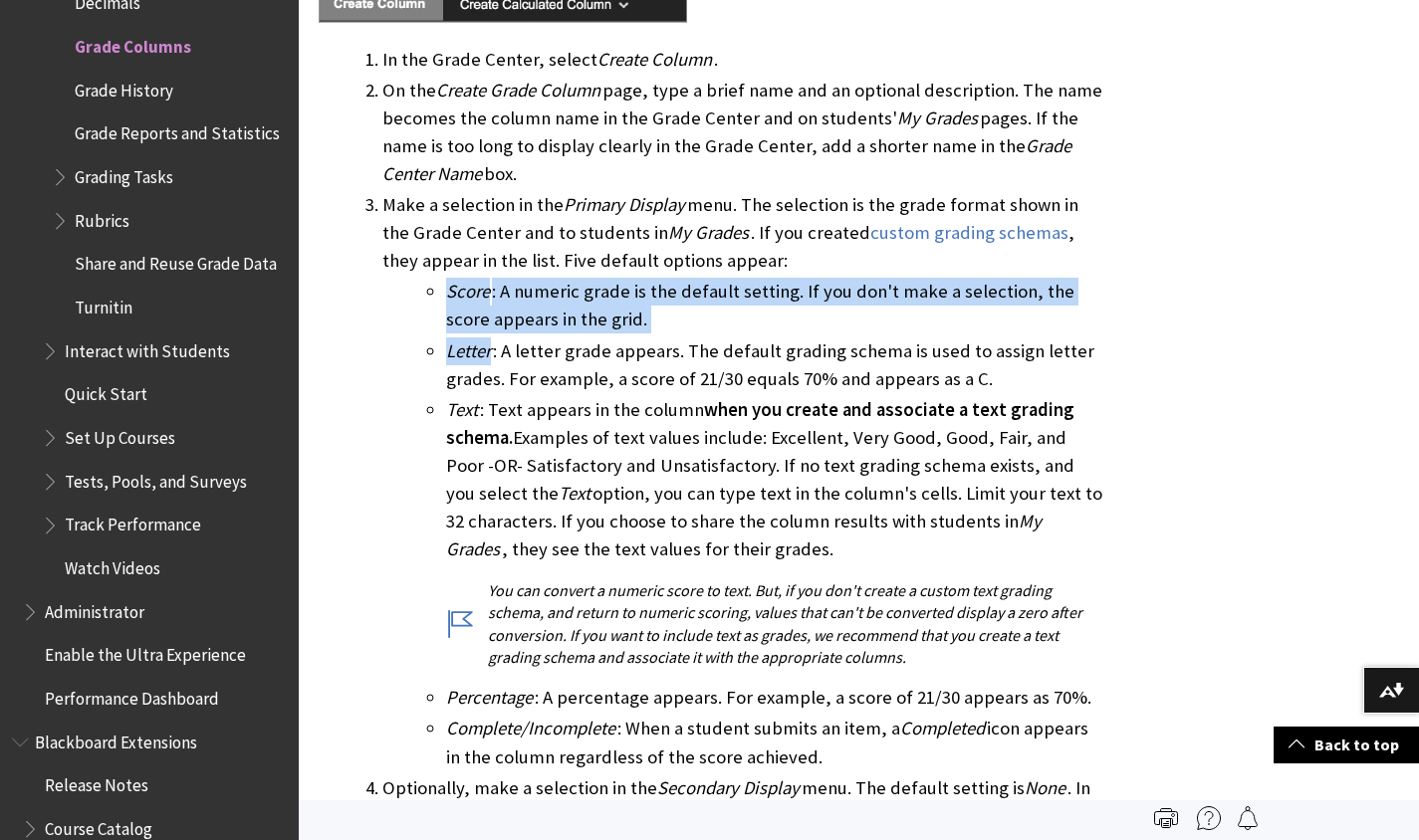 drag, startPoint x: 437, startPoint y: 235, endPoint x: 591, endPoint y: 282, distance: 161.01242 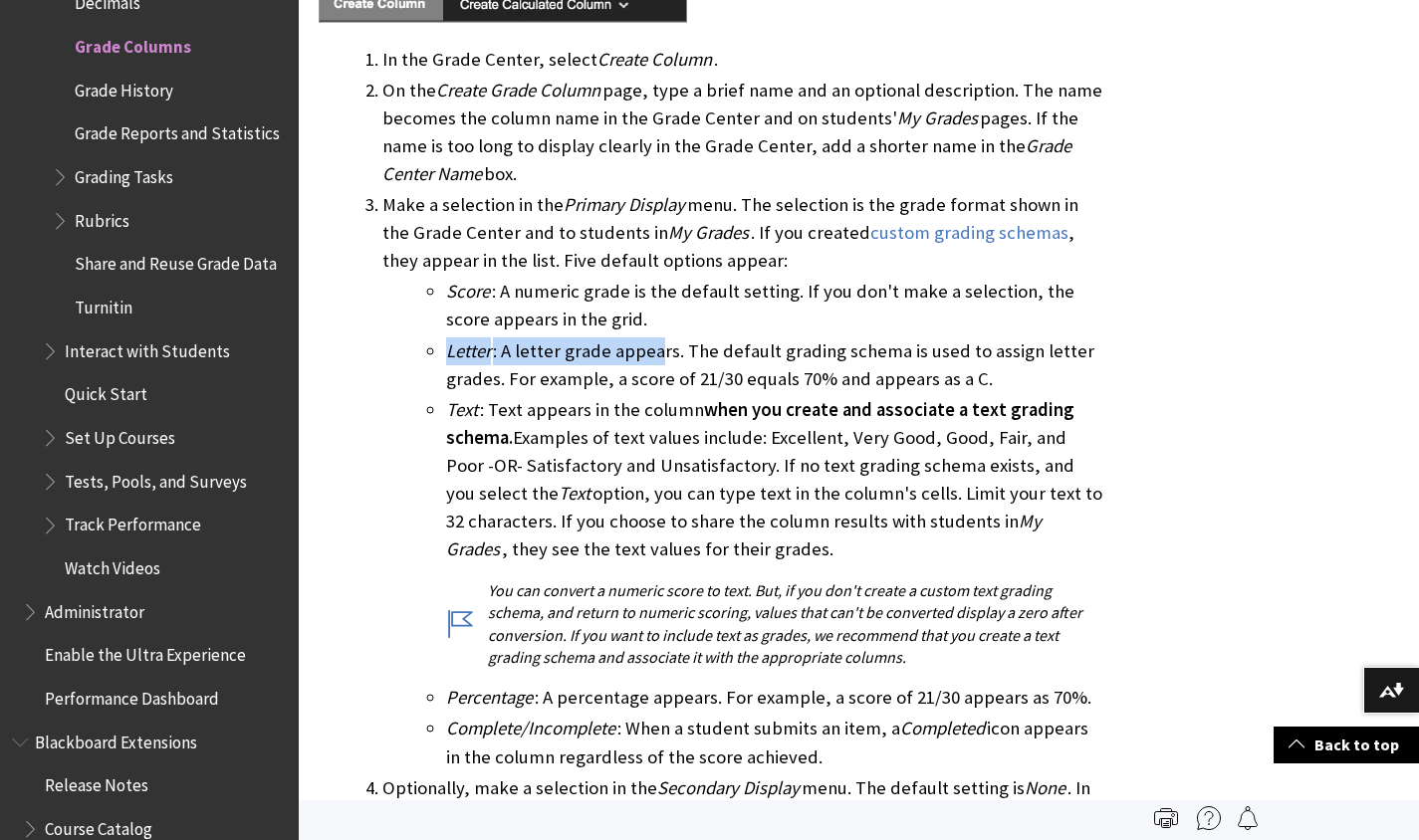 drag, startPoint x: 441, startPoint y: 302, endPoint x: 659, endPoint y: 302, distance: 218 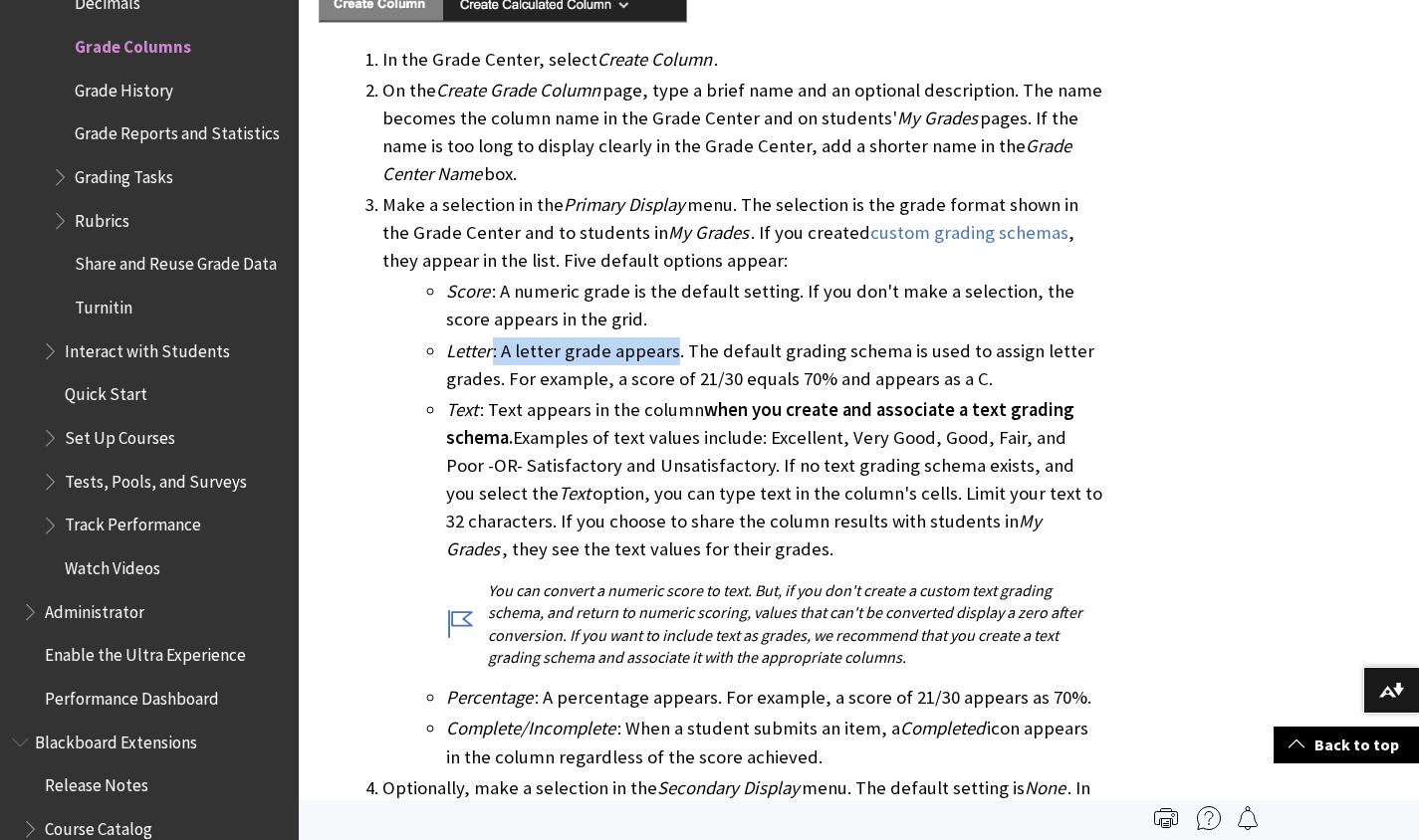 drag, startPoint x: 659, startPoint y: 302, endPoint x: 492, endPoint y: 302, distance: 167 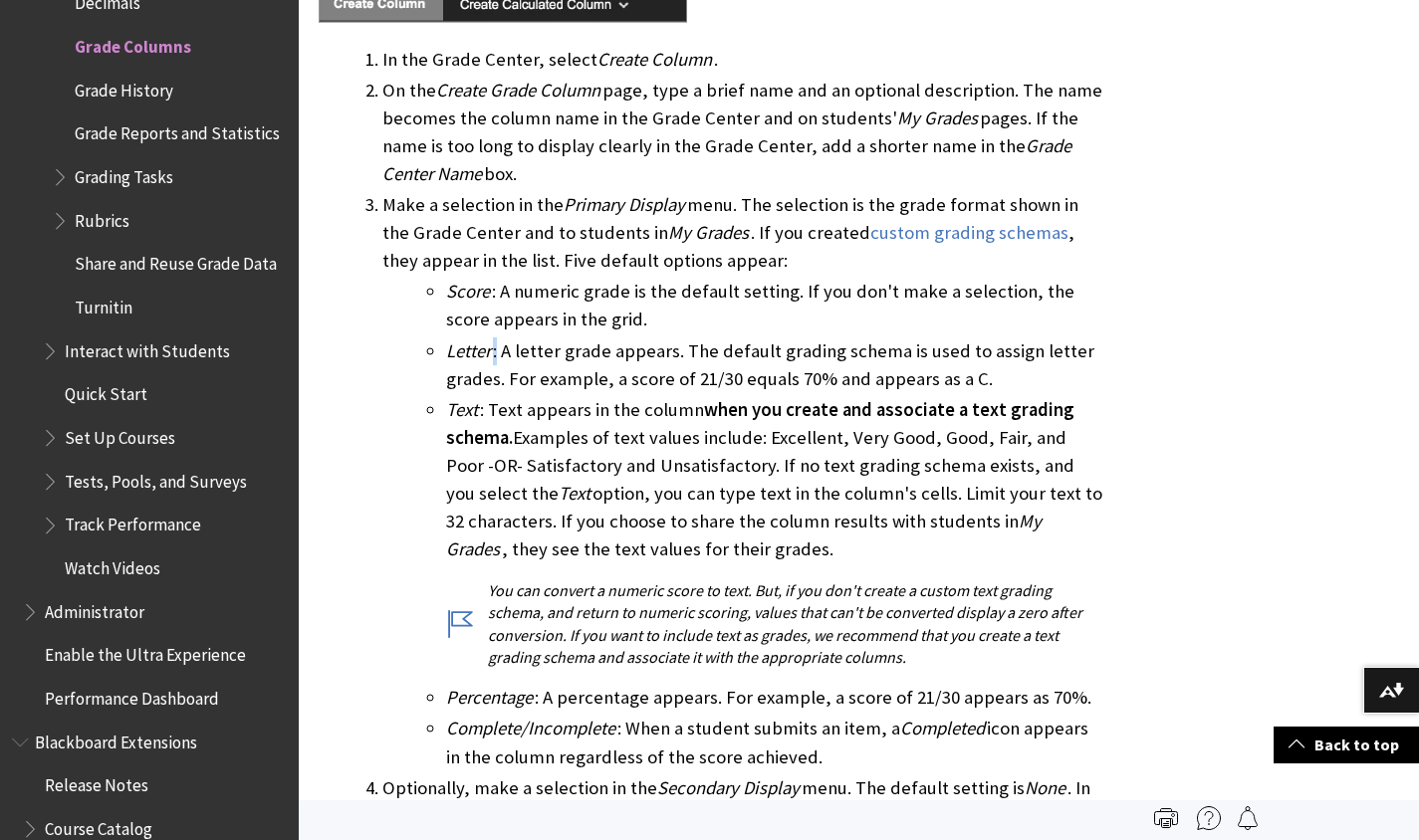 click on "Letter : A letter grade appears. The default grading schema is used to assign letter grades. For example, a score of 21/30 equals 70% and appears as a C." at bounding box center (775, 365) 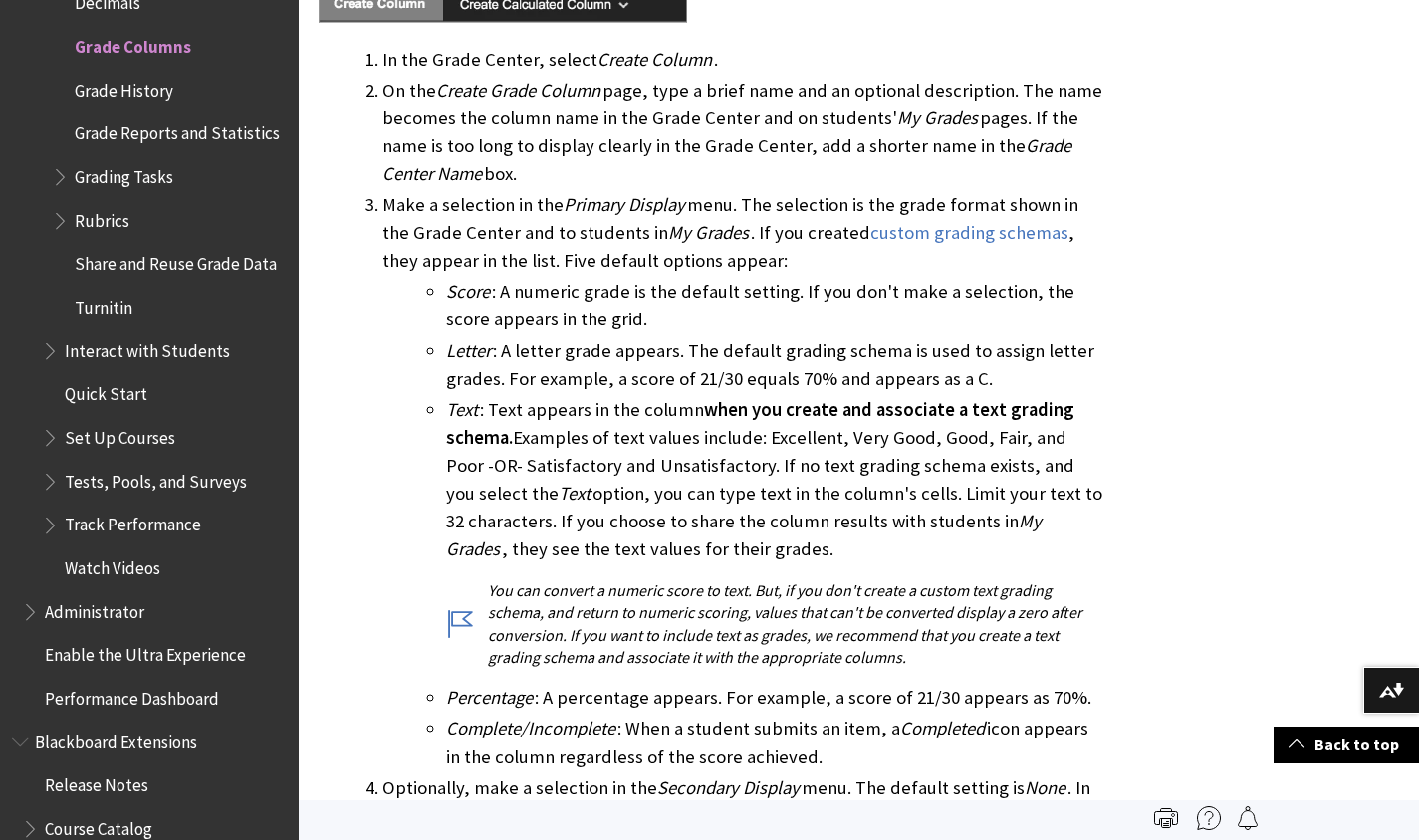 click on "Letter" at bounding box center (468, 350) 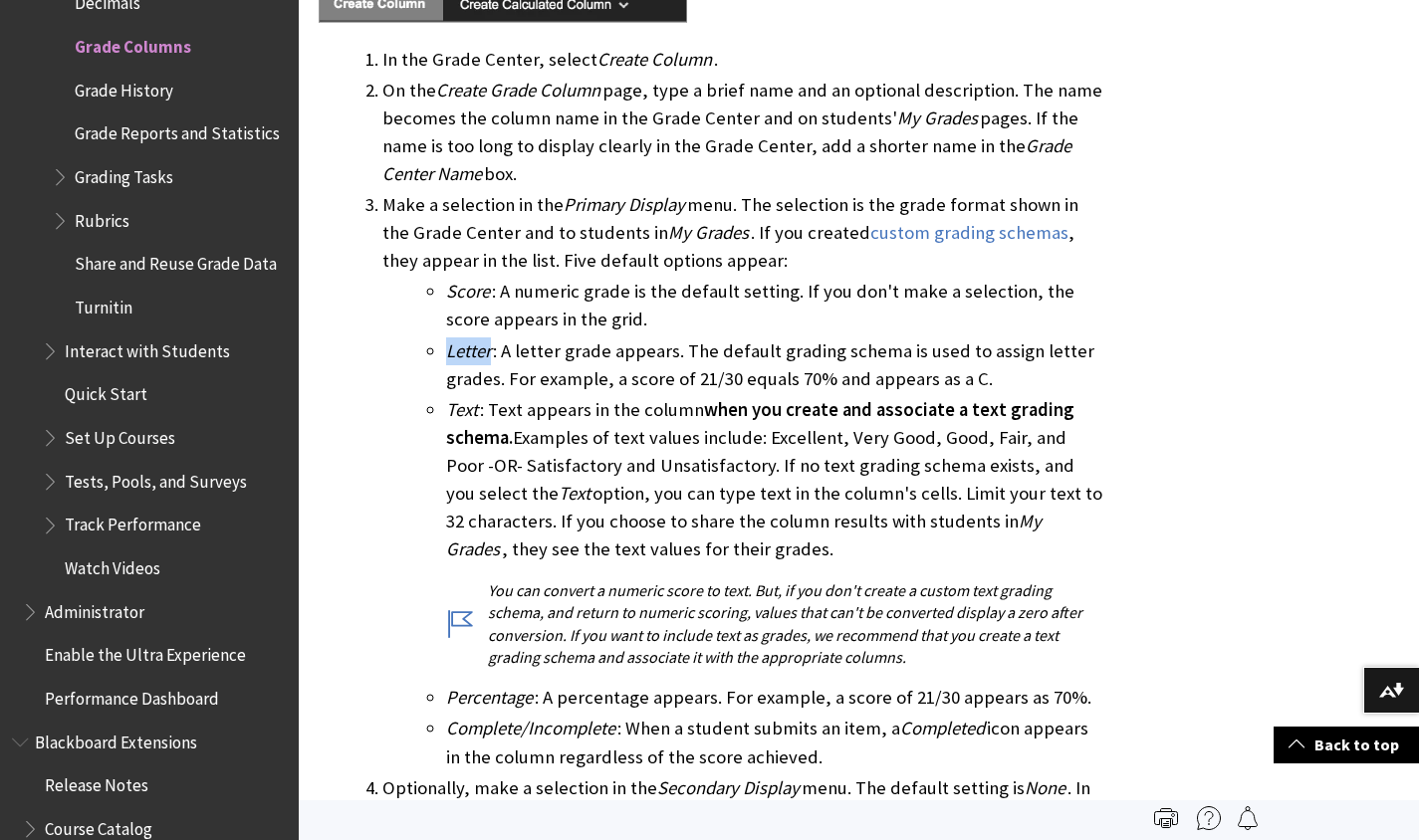 click on "Letter" at bounding box center [468, 350] 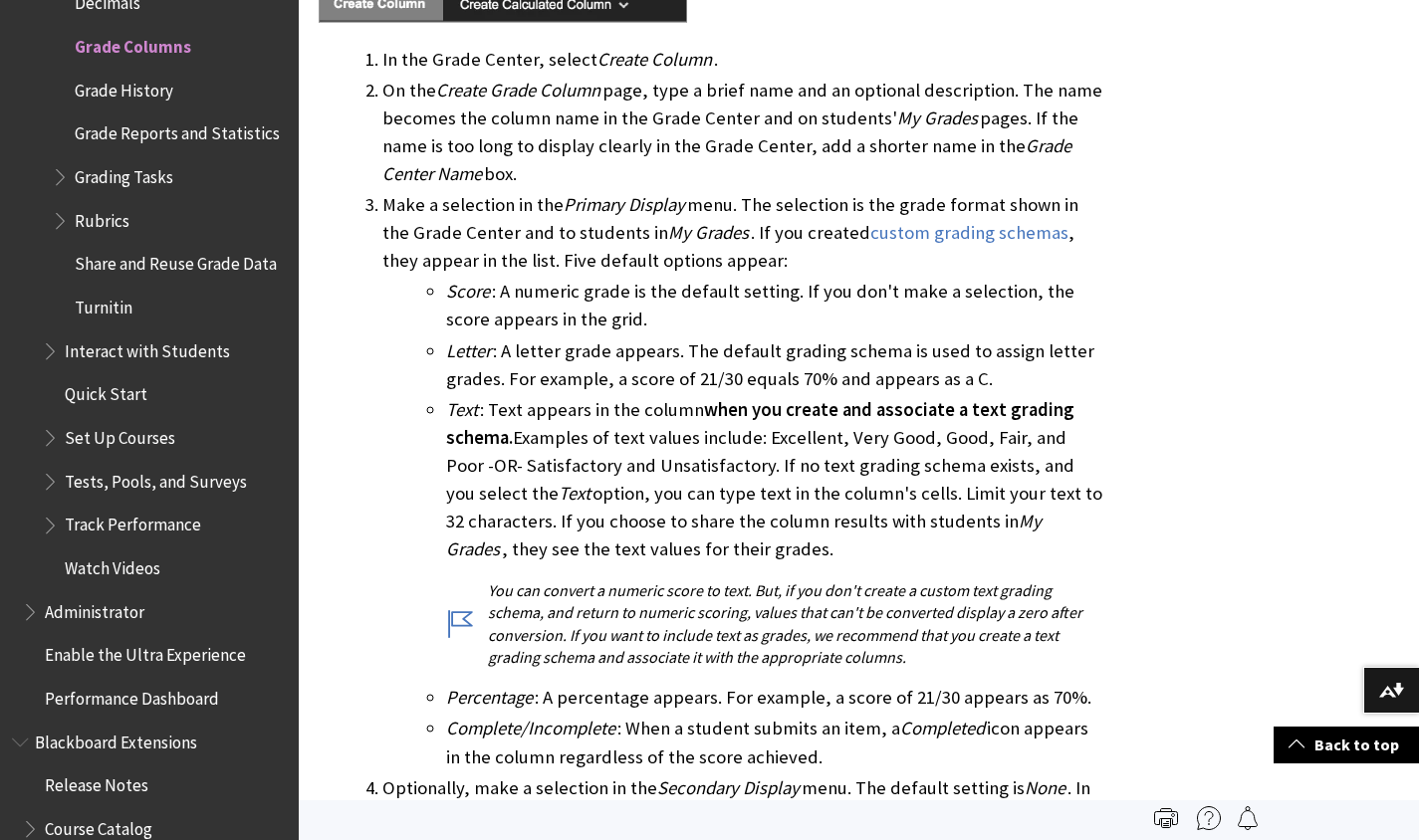 click on "Letter : A letter grade appears. The default grading schema is used to assign letter grades. For example, a score of 21/30 equals 70% and appears as a C." at bounding box center [775, 365] 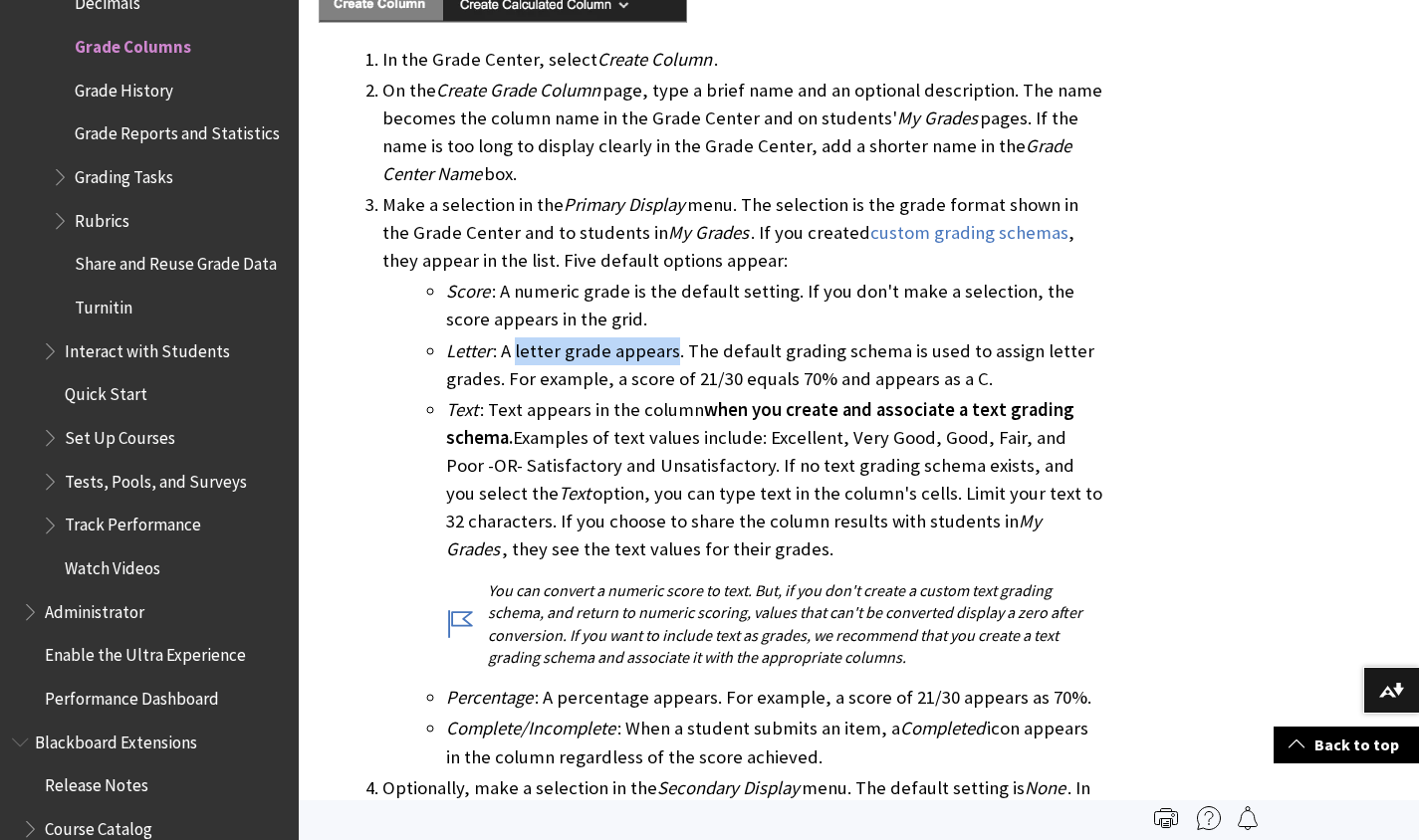 drag, startPoint x: 534, startPoint y: 302, endPoint x: 611, endPoint y: 302, distance: 77 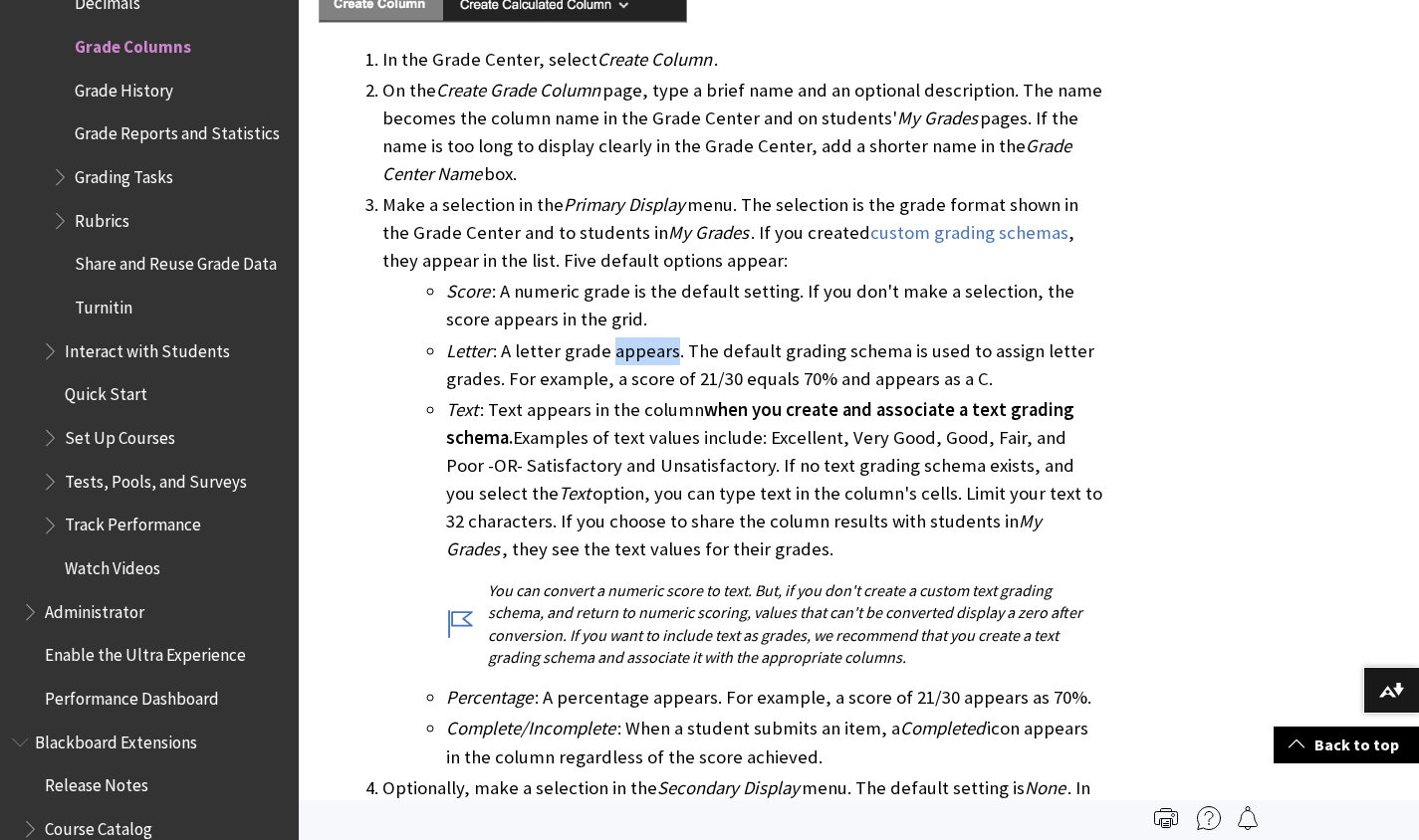 click on "Letter : A letter grade appears. The default grading schema is used to assign letter grades. For example, a score of 21/30 equals 70% and appears as a C." at bounding box center [775, 365] 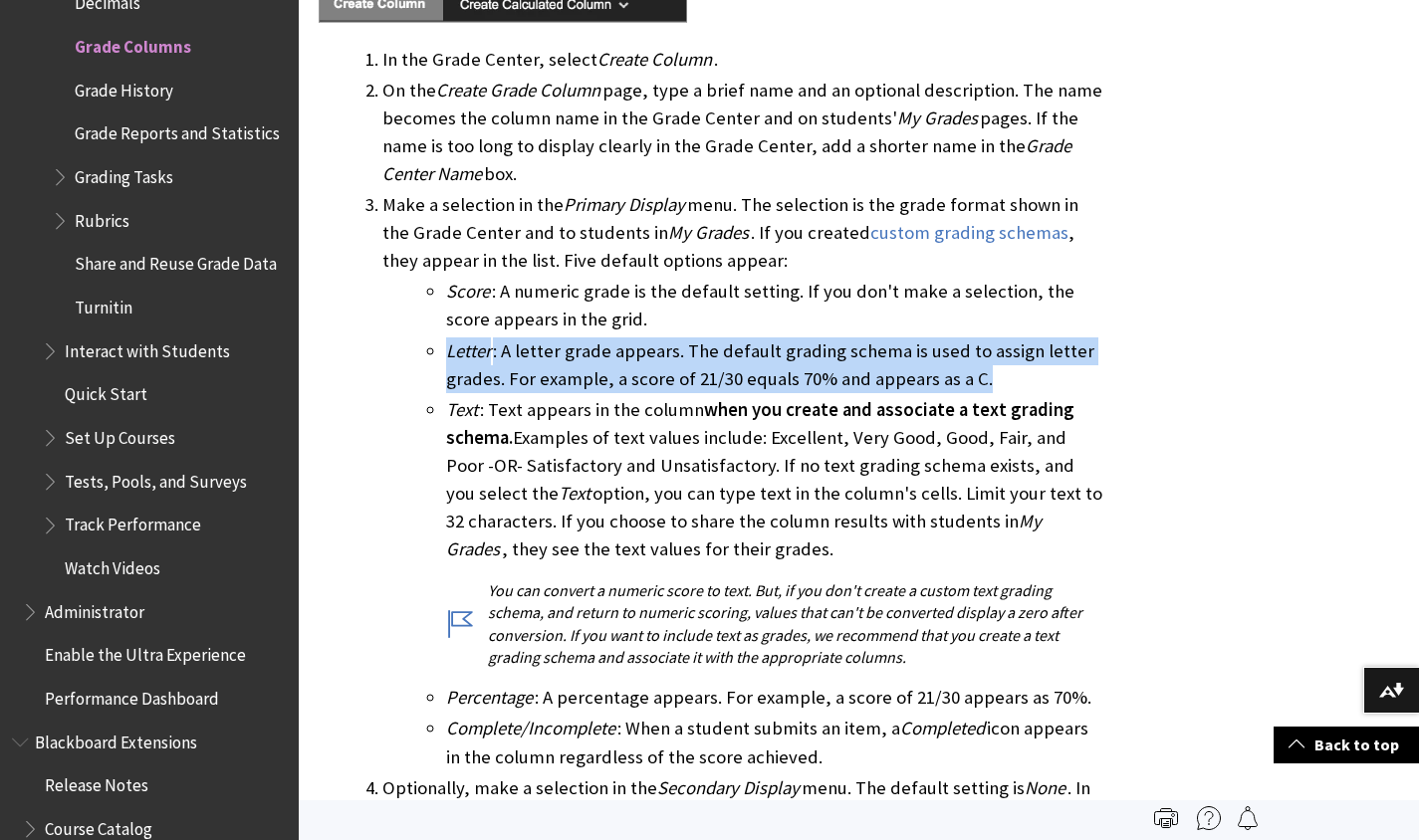 drag, startPoint x: 611, startPoint y: 302, endPoint x: 917, endPoint y: 300, distance: 306.0065 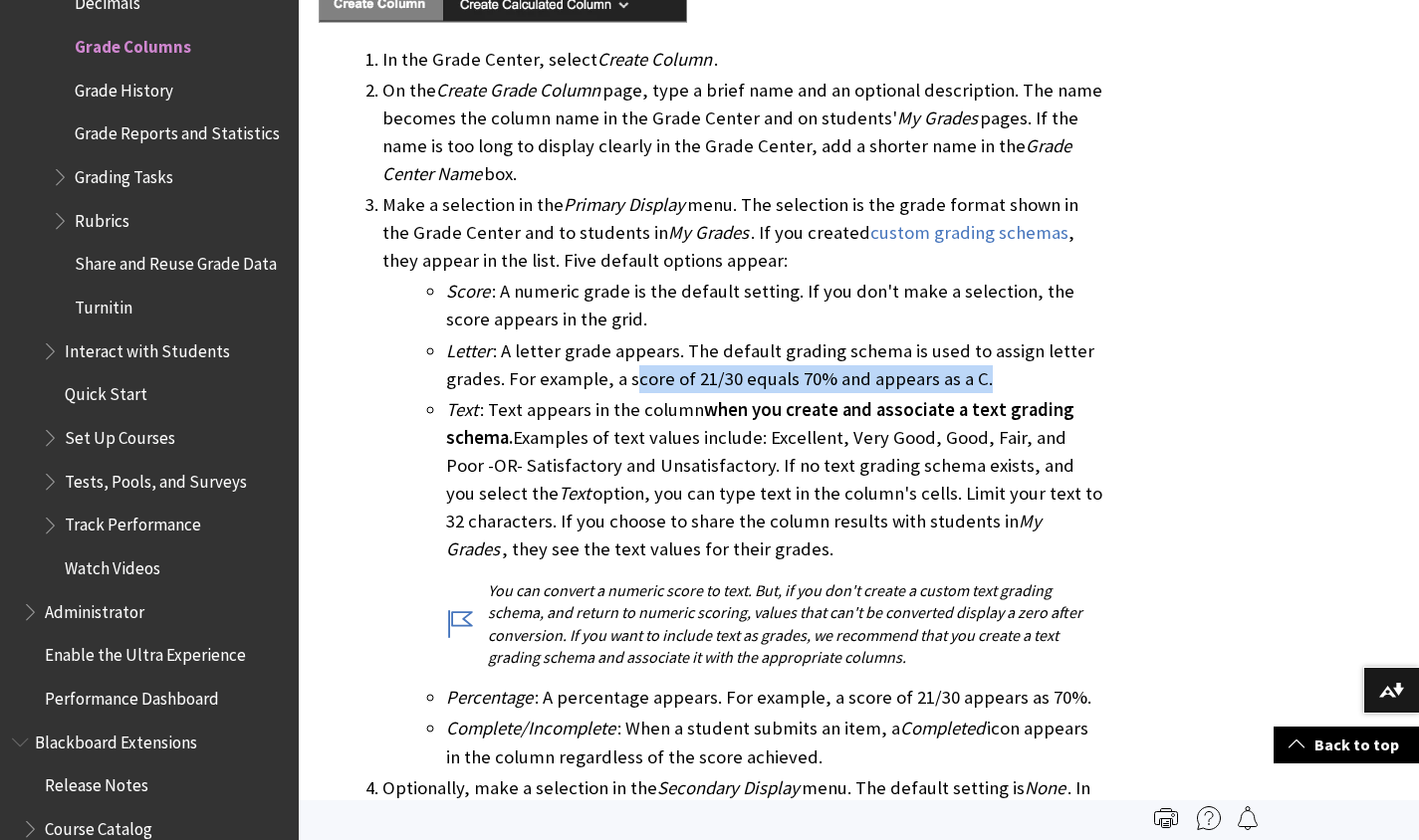 drag, startPoint x: 628, startPoint y: 328, endPoint x: 1023, endPoint y: 314, distance: 395.248 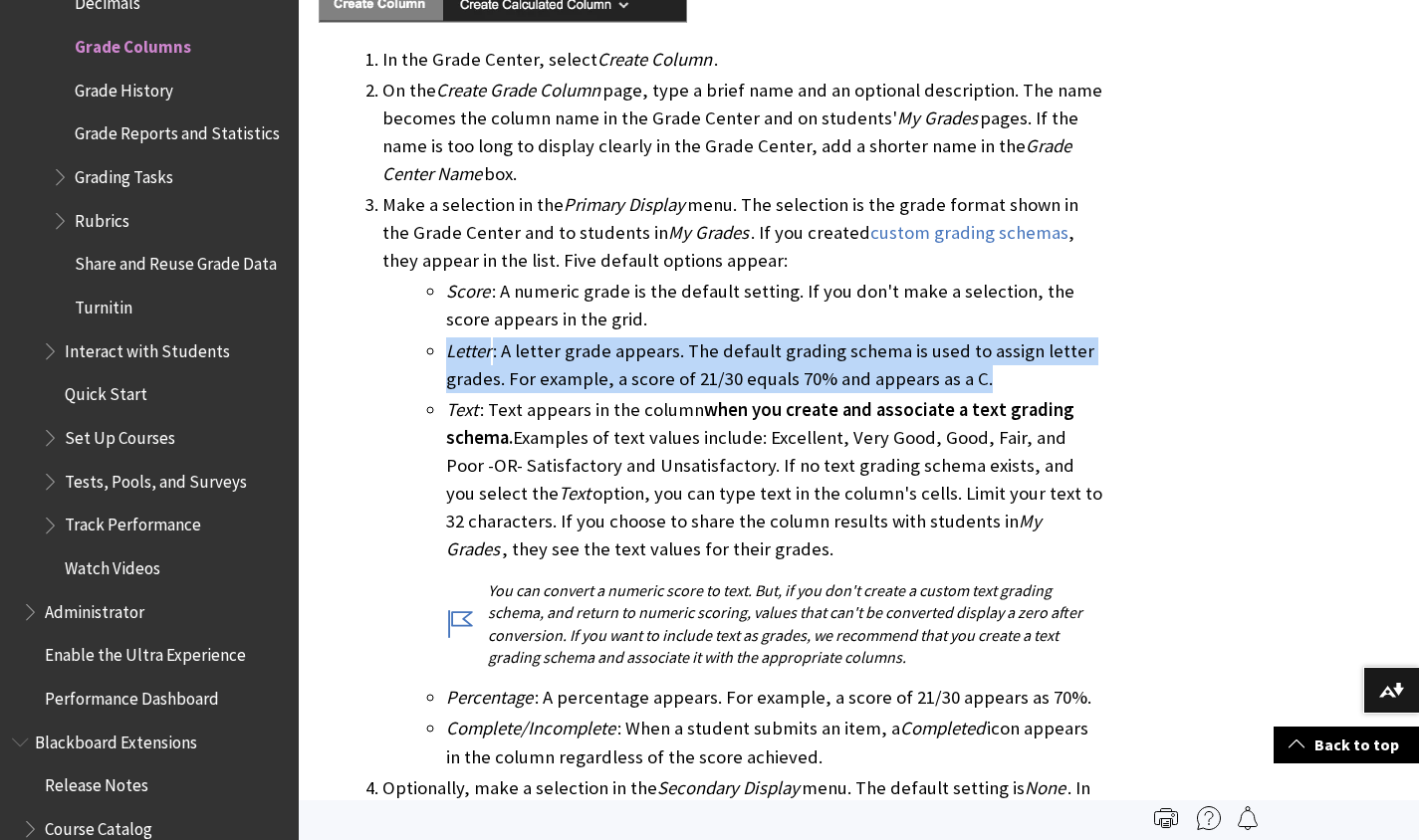 drag, startPoint x: 432, startPoint y: 296, endPoint x: 1005, endPoint y: 321, distance: 573.5451 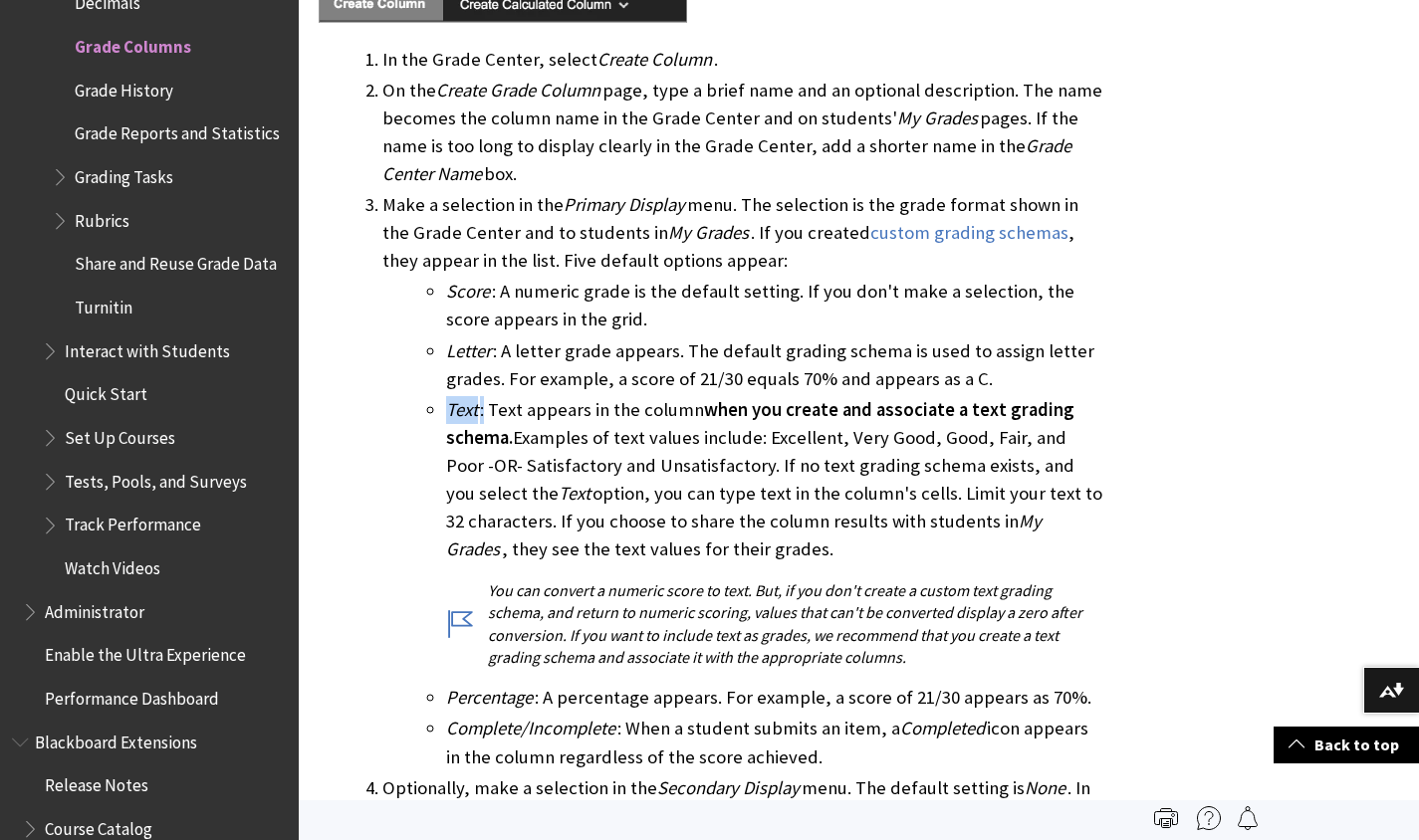 drag, startPoint x: 484, startPoint y: 362, endPoint x: 1036, endPoint y: 369, distance: 552.04438 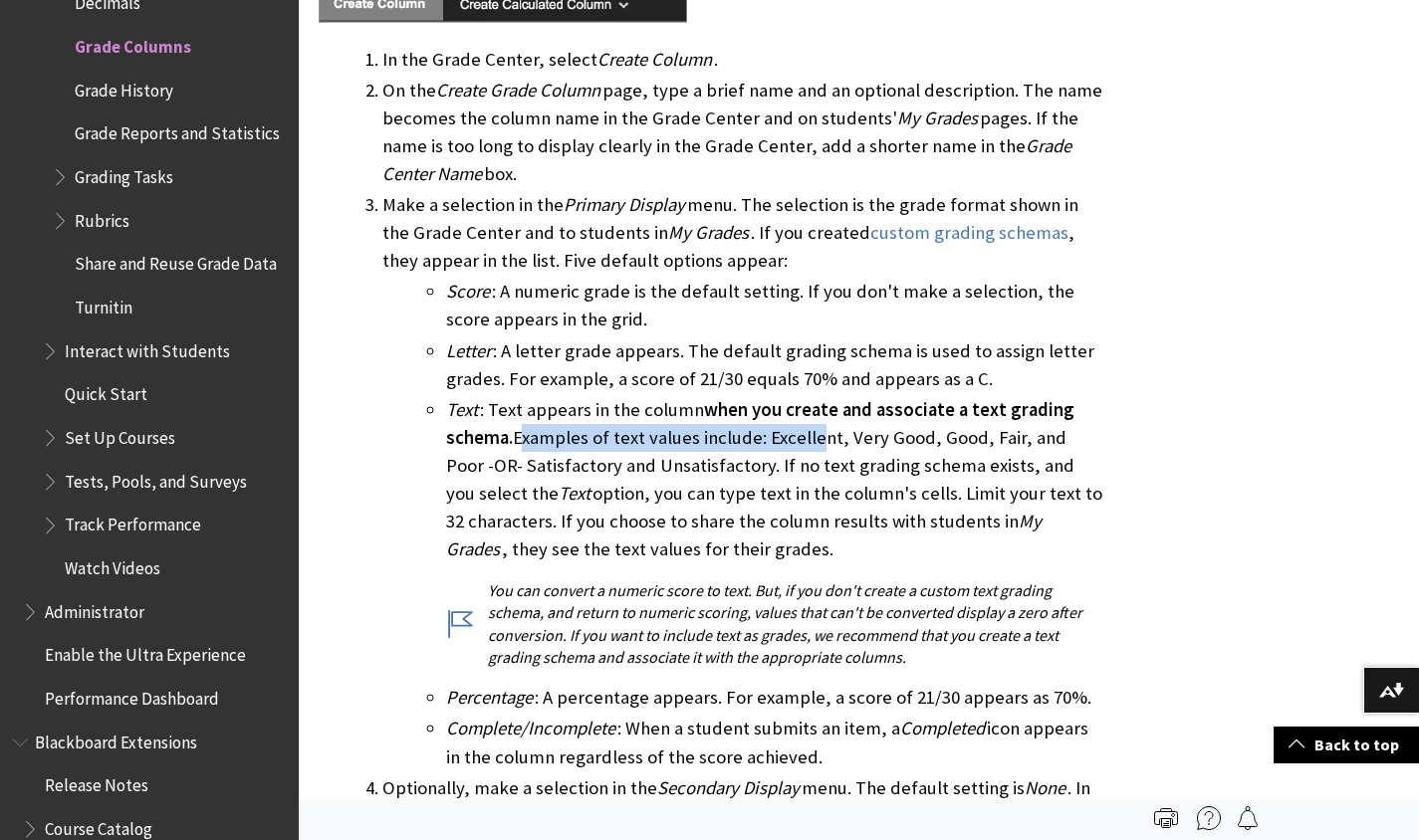 drag, startPoint x: 515, startPoint y: 384, endPoint x: 814, endPoint y: 383, distance: 299.00167 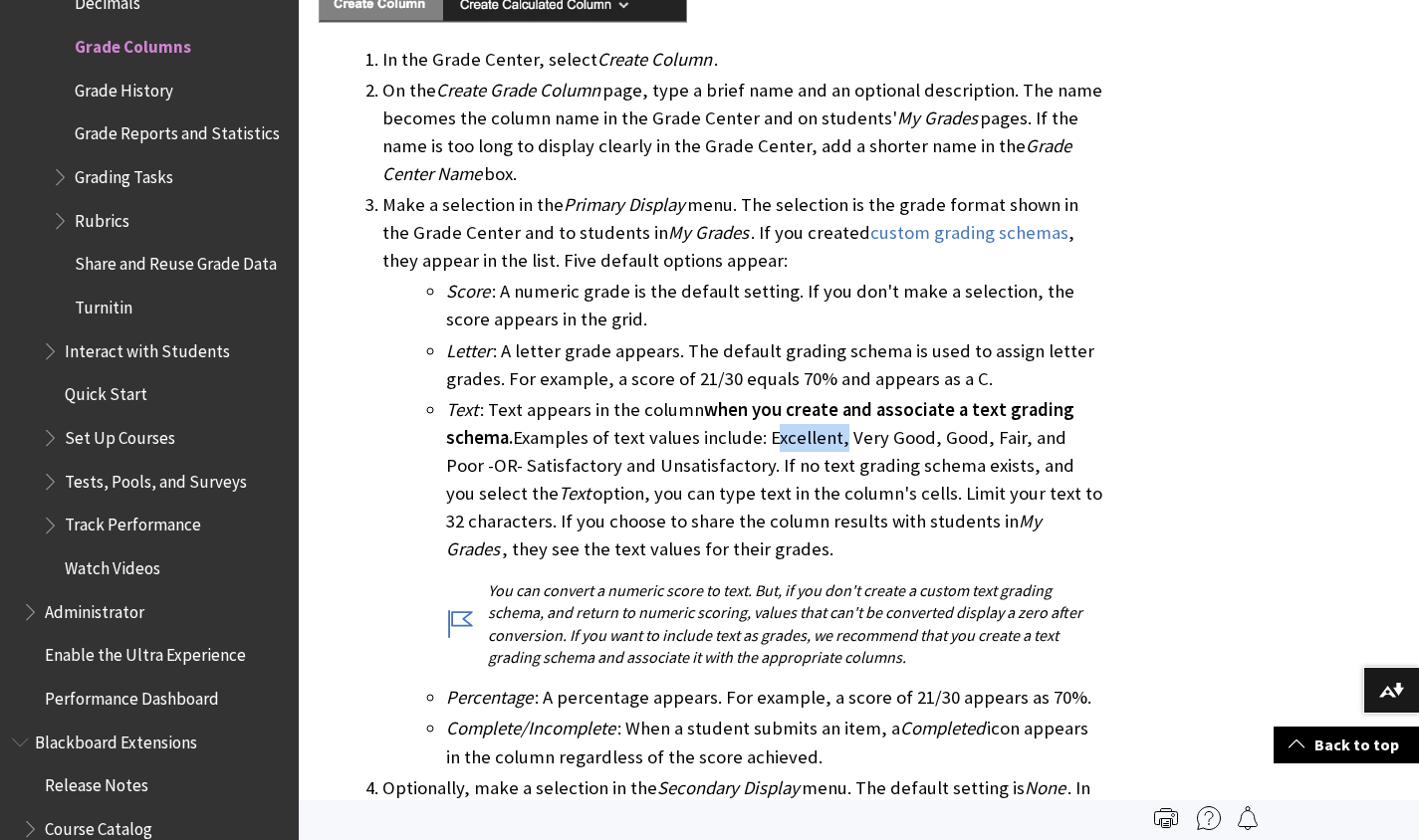 click on "Text : Text appears in the column  when you create and associate a text grading schema.  Examples of text values include: Excellent, Very Good, Good, Fair, and Poor -OR- Satisfactory and Unsatisfactory. If no text grading schema exists, and you select the  Text  option, you can type text in the column's cells. Limit your text to 32 characters. If you choose to share the column results with students in  My Grades , they see the text values for their grades.
You can convert a numeric score to text. But, if you don't create a custom text grading schema, and return to numeric scoring, values that can't be converted display a zero after conversion. If you want to include text as grades, we recommend that you create a text grading schema and associate it with the appropriate columns." at bounding box center [775, 532] 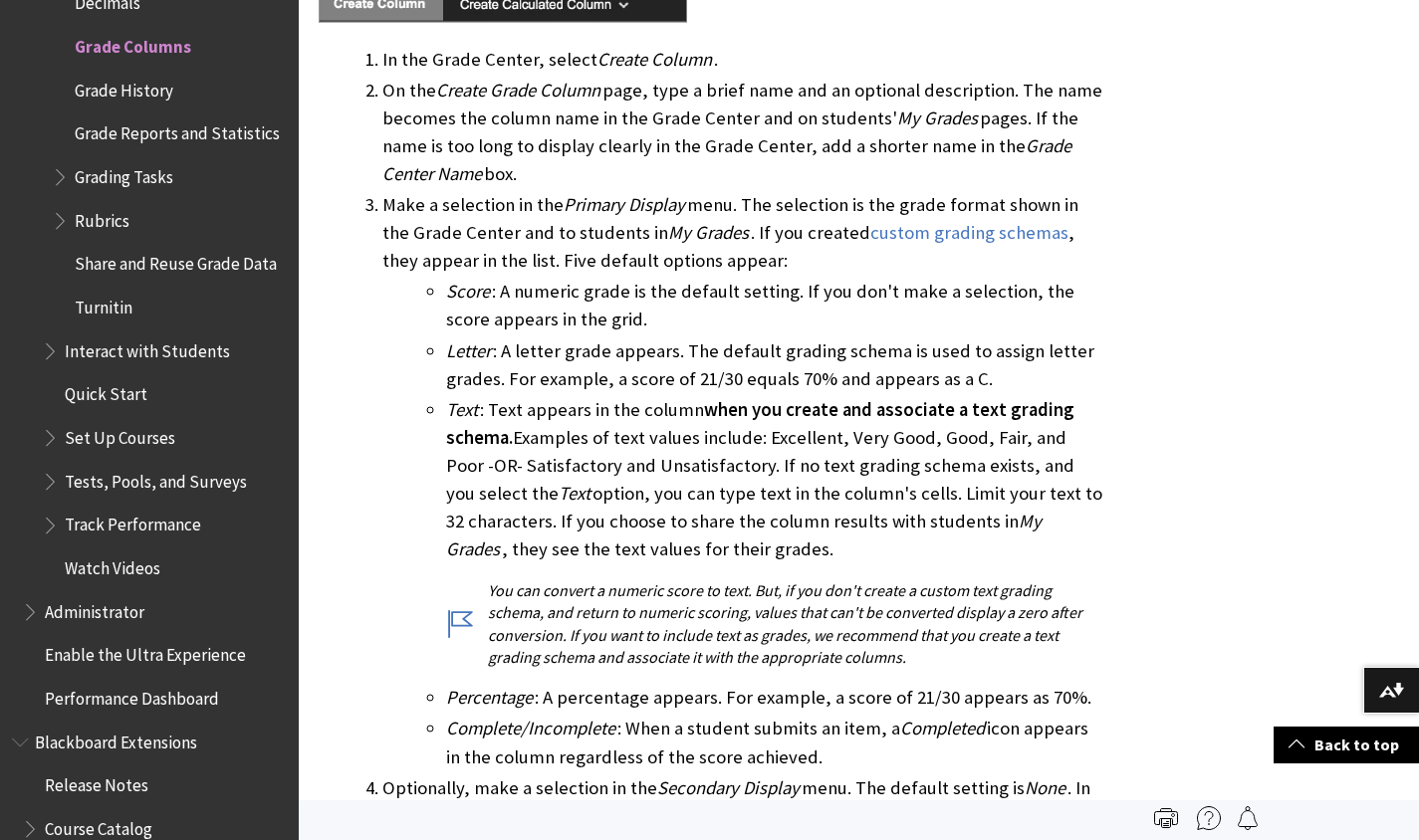 click on "Text : Text appears in the column  when you create and associate a text grading schema.  Examples of text values include: Excellent, Very Good, Good, Fair, and Poor -OR- Satisfactory and Unsatisfactory. If no text grading schema exists, and you select the  Text  option, you can type text in the column's cells. Limit your text to 32 characters. If you choose to share the column results with students in  My Grades , they see the text values for their grades.
You can convert a numeric score to text. But, if you don't create a custom text grading schema, and return to numeric scoring, values that can't be converted display a zero after conversion. If you want to include text as grades, we recommend that you create a text grading schema and associate it with the appropriate columns." at bounding box center (775, 532) 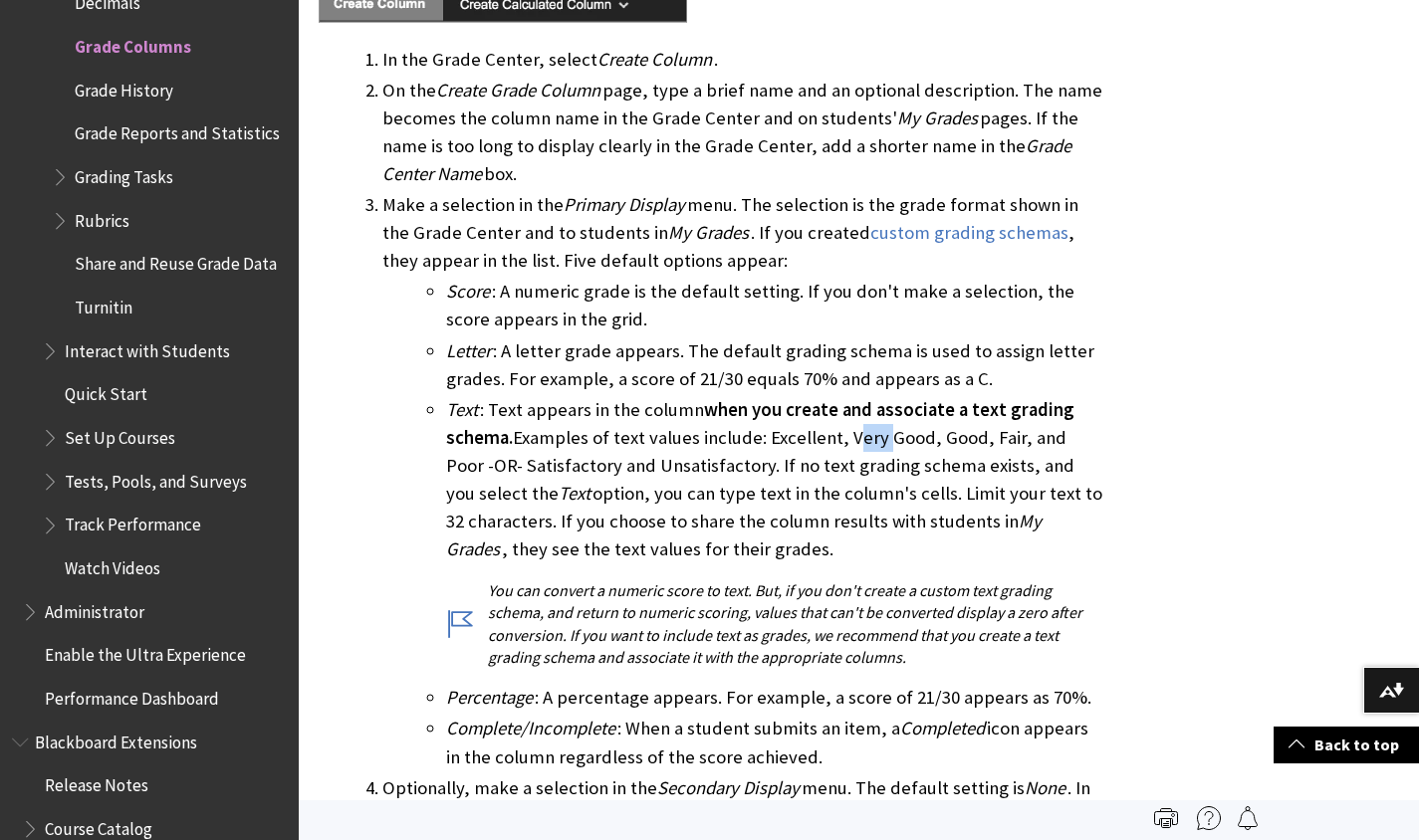 click on "Text : Text appears in the column  when you create and associate a text grading schema.  Examples of text values include: Excellent, Very Good, Good, Fair, and Poor -OR- Satisfactory and Unsatisfactory. If no text grading schema exists, and you select the  Text  option, you can type text in the column's cells. Limit your text to 32 characters. If you choose to share the column results with students in  My Grades , they see the text values for their grades.
You can convert a numeric score to text. But, if you don't create a custom text grading schema, and return to numeric scoring, values that can't be converted display a zero after conversion. If you want to include text as grades, we recommend that you create a text grading schema and associate it with the appropriate columns." at bounding box center (775, 532) 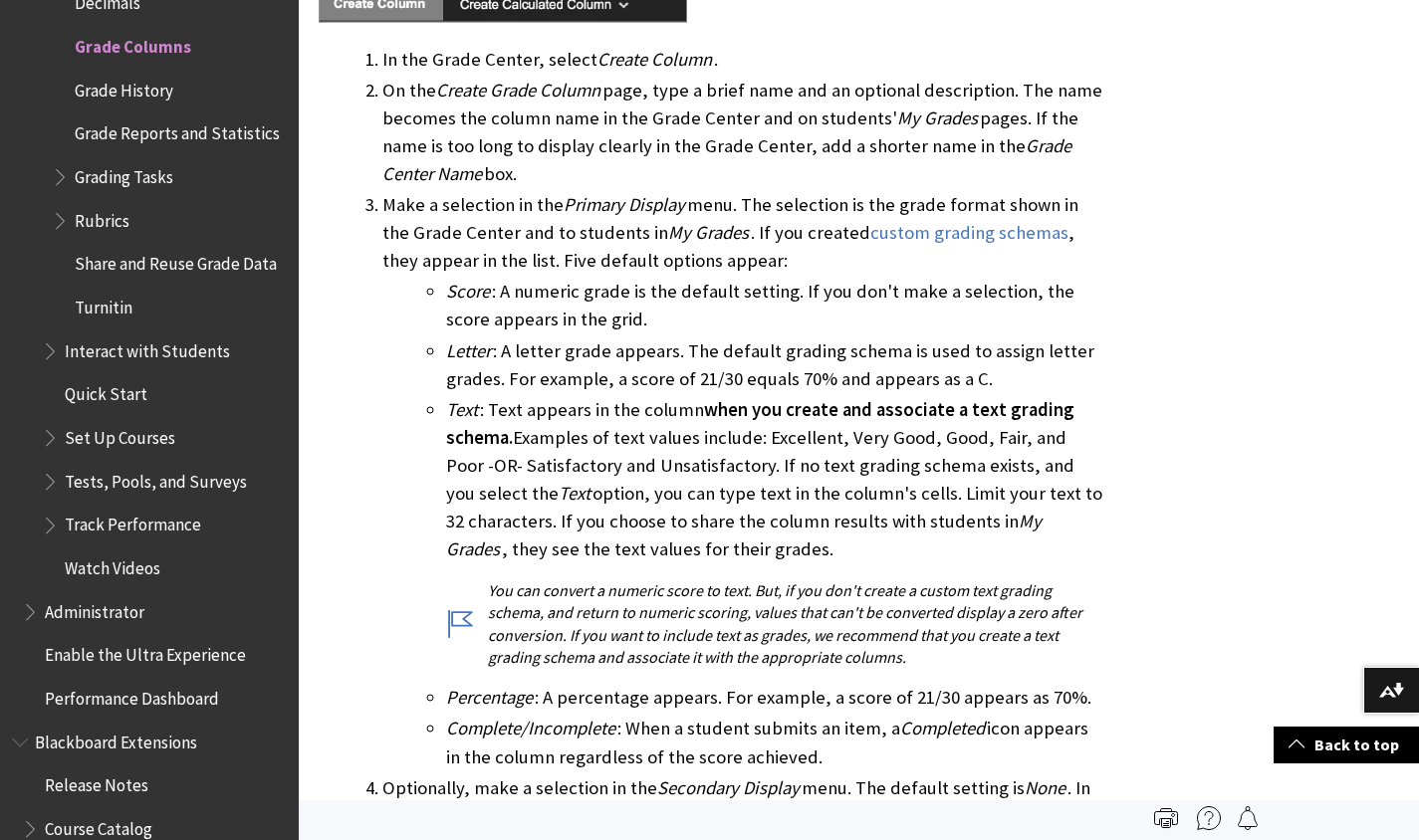 click on "Text : Text appears in the column  when you create and associate a text grading schema.  Examples of text values include: Excellent, Very Good, Good, Fair, and Poor -OR- Satisfactory and Unsatisfactory. If no text grading schema exists, and you select the  Text  option, you can type text in the column's cells. Limit your text to 32 characters. If you choose to share the column results with students in  My Grades , they see the text values for their grades.
You can convert a numeric score to text. But, if you don't create a custom text grading schema, and return to numeric scoring, values that can't be converted display a zero after conversion. If you want to include text as grades, we recommend that you create a text grading schema and associate it with the appropriate columns." at bounding box center (775, 532) 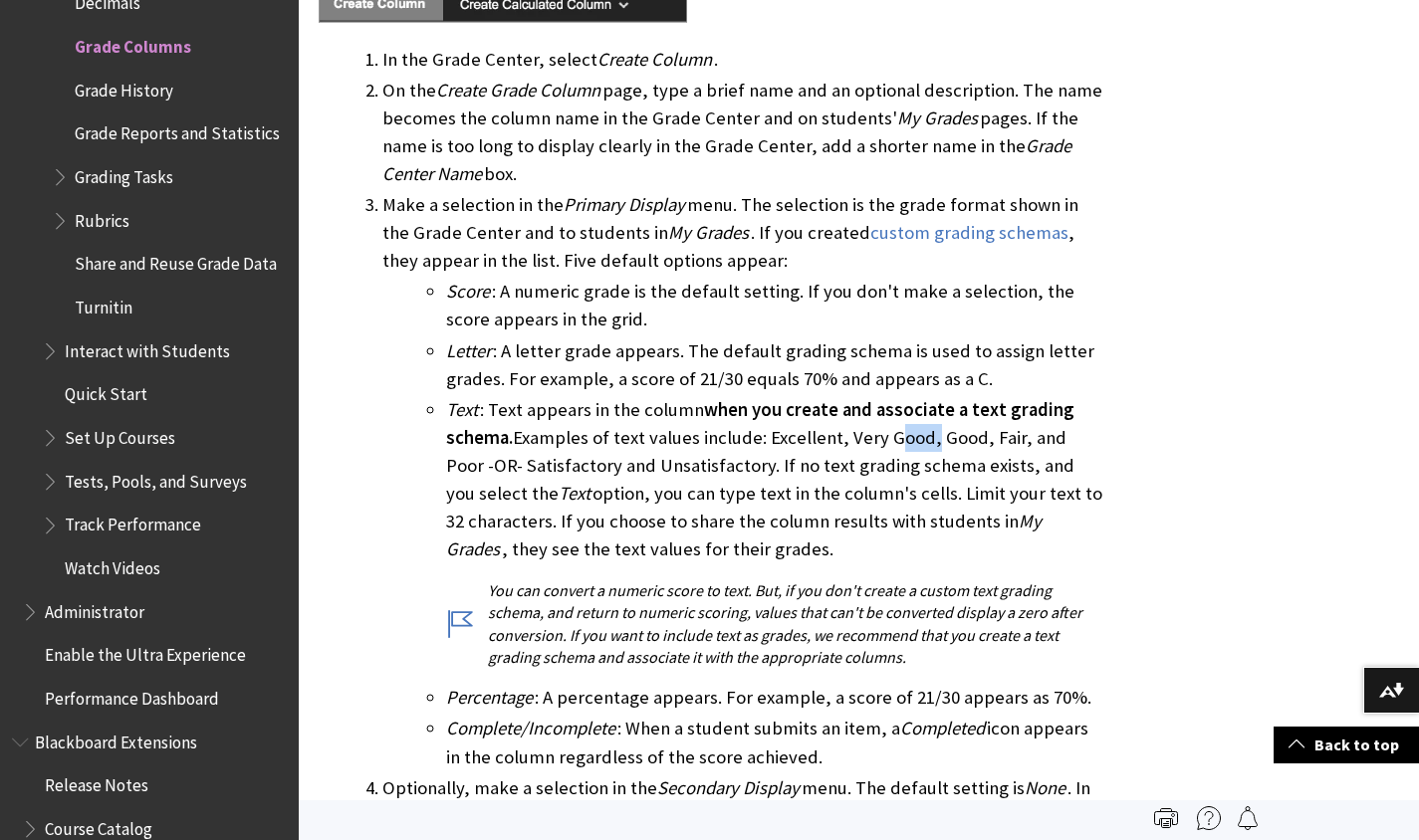 click on "Text : Text appears in the column  when you create and associate a text grading schema.  Examples of text values include: Excellent, Very Good, Good, Fair, and Poor -OR- Satisfactory and Unsatisfactory. If no text grading schema exists, and you select the  Text  option, you can type text in the column's cells. Limit your text to 32 characters. If you choose to share the column results with students in  My Grades , they see the text values for their grades.
You can convert a numeric score to text. But, if you don't create a custom text grading schema, and return to numeric scoring, values that can't be converted display a zero after conversion. If you want to include text as grades, we recommend that you create a text grading schema and associate it with the appropriate columns." at bounding box center [775, 532] 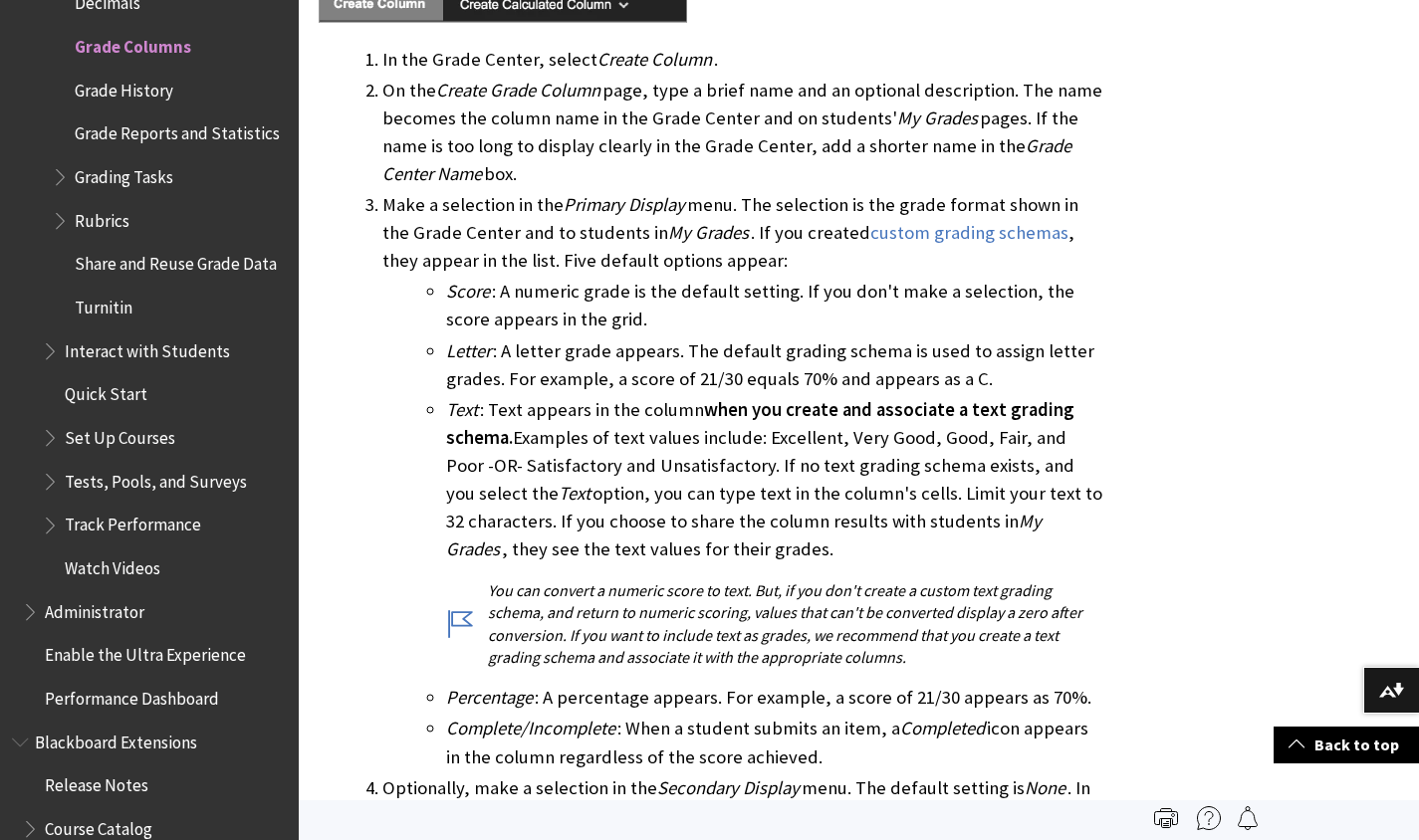 click on "Text : Text appears in the column  when you create and associate a text grading schema.  Examples of text values include: Excellent, Very Good, Good, Fair, and Poor -OR- Satisfactory and Unsatisfactory. If no text grading schema exists, and you select the  Text  option, you can type text in the column's cells. Limit your text to 32 characters. If you choose to share the column results with students in  My Grades , they see the text values for their grades.
You can convert a numeric score to text. But, if you don't create a custom text grading schema, and return to numeric scoring, values that can't be converted display a zero after conversion. If you want to include text as grades, we recommend that you create a text grading schema and associate it with the appropriate columns." at bounding box center [775, 532] 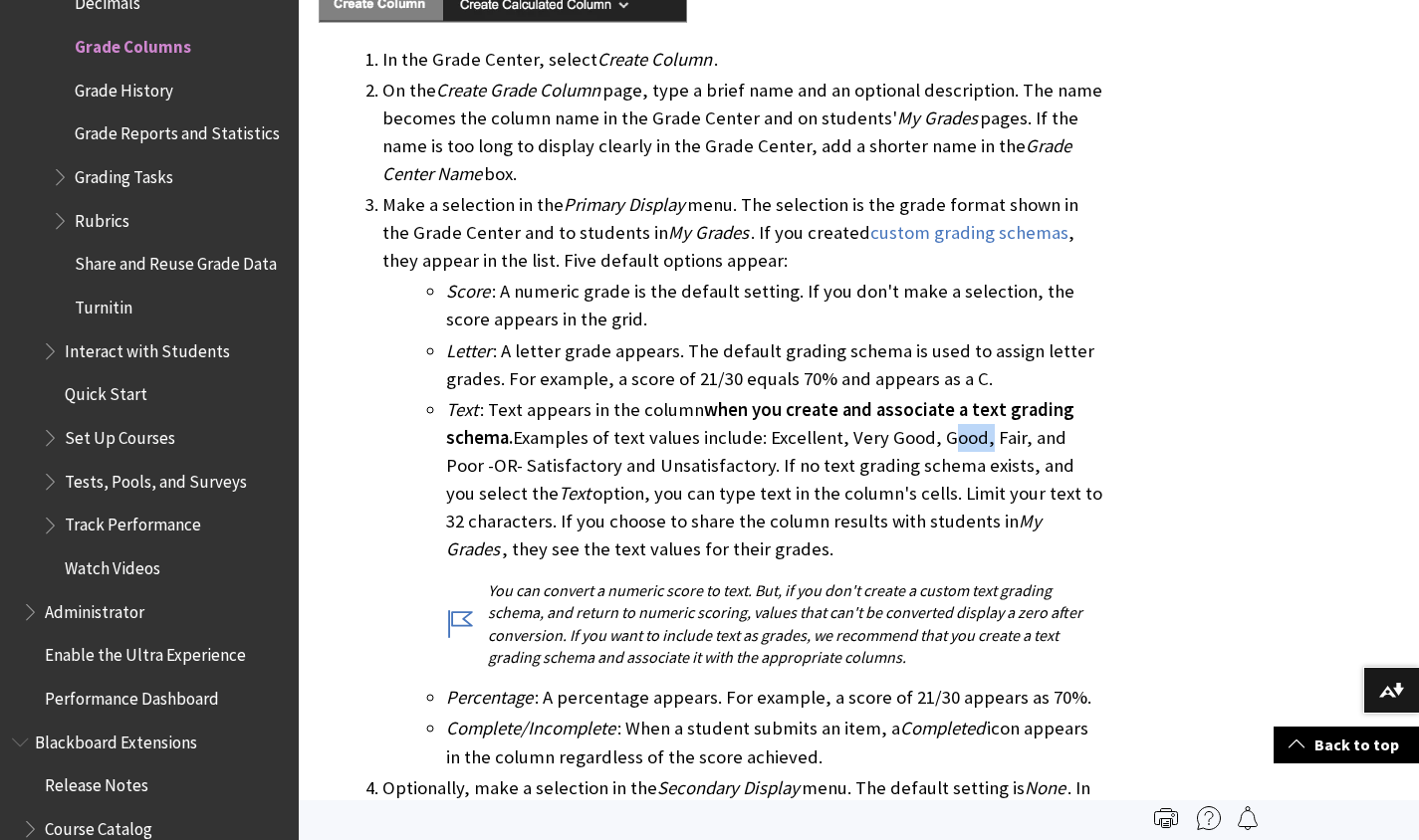 click on "Text : Text appears in the column  when you create and associate a text grading schema.  Examples of text values include: Excellent, Very Good, Good, Fair, and Poor -OR- Satisfactory and Unsatisfactory. If no text grading schema exists, and you select the  Text  option, you can type text in the column's cells. Limit your text to 32 characters. If you choose to share the column results with students in  My Grades , they see the text values for their grades.
You can convert a numeric score to text. But, if you don't create a custom text grading schema, and return to numeric scoring, values that can't be converted display a zero after conversion. If you want to include text as grades, we recommend that you create a text grading schema and associate it with the appropriate columns." at bounding box center [775, 532] 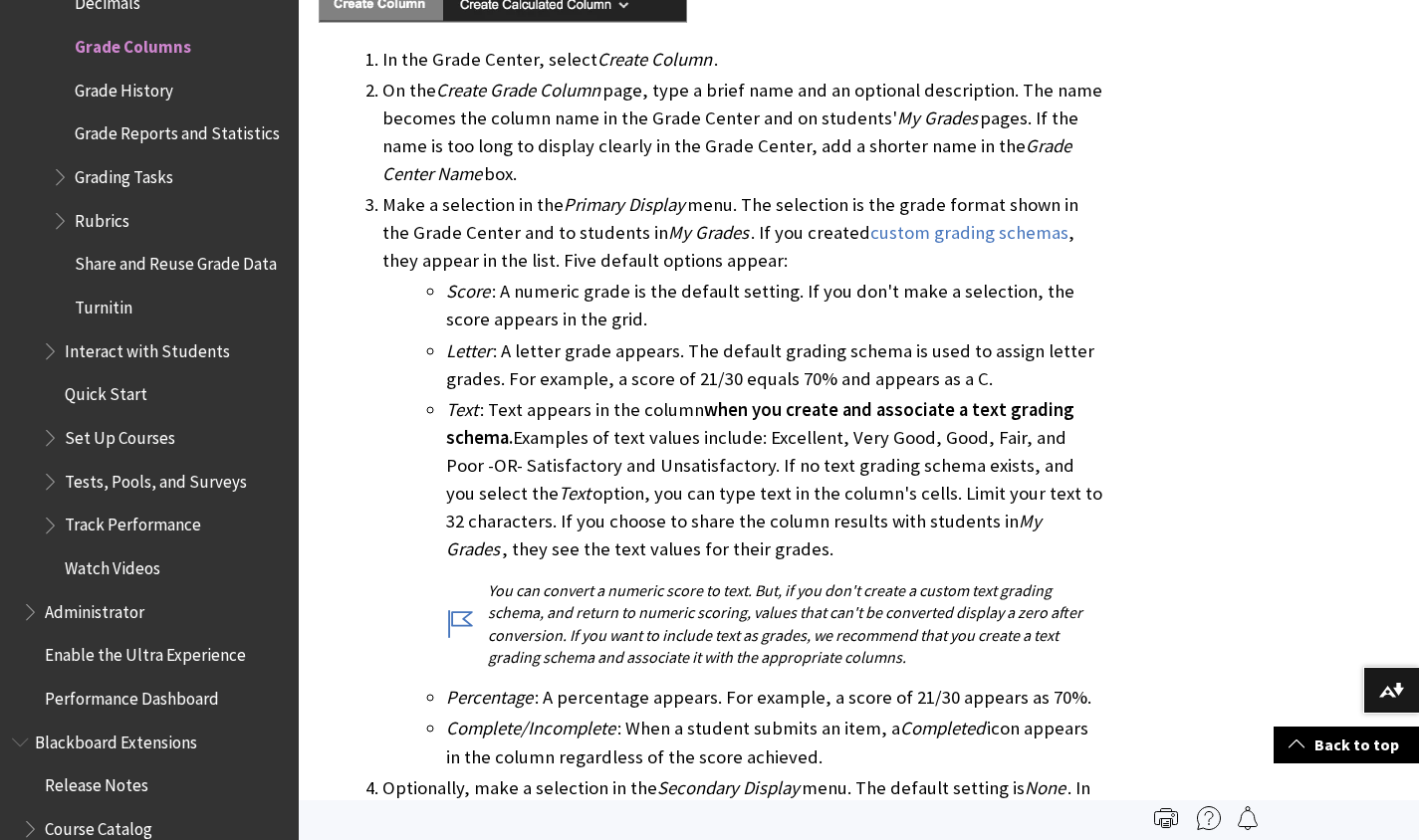 click on "Text : Text appears in the column  when you create and associate a text grading schema.  Examples of text values include: Excellent, Very Good, Good, Fair, and Poor -OR- Satisfactory and Unsatisfactory. If no text grading schema exists, and you select the  Text  option, you can type text in the column's cells. Limit your text to 32 characters. If you choose to share the column results with students in  My Grades , they see the text values for their grades.
You can convert a numeric score to text. But, if you don't create a custom text grading schema, and return to numeric scoring, values that can't be converted display a zero after conversion. If you want to include text as grades, we recommend that you create a text grading schema and associate it with the appropriate columns." at bounding box center (775, 532) 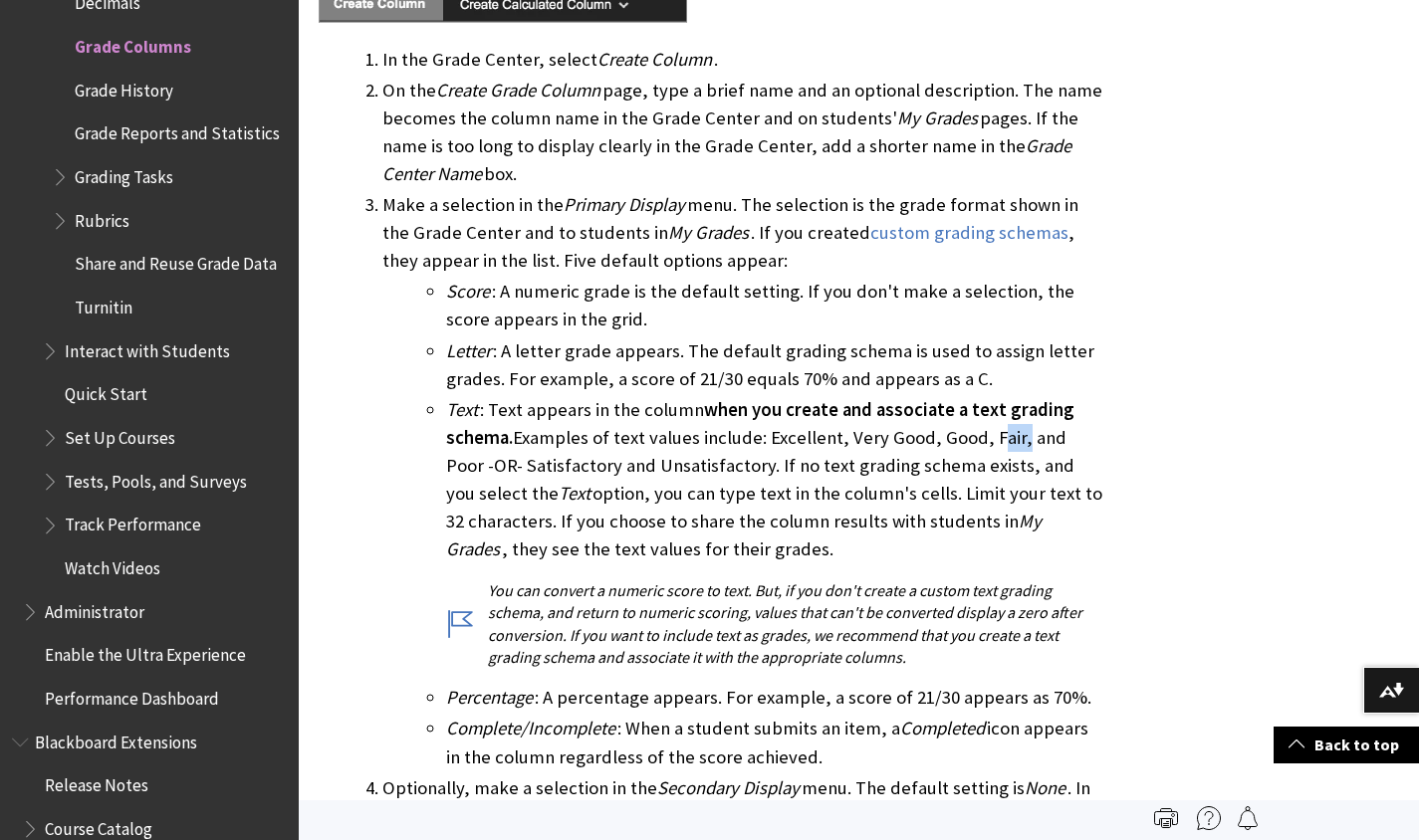 click on "Text : Text appears in the column  when you create and associate a text grading schema.  Examples of text values include: Excellent, Very Good, Good, Fair, and Poor -OR- Satisfactory and Unsatisfactory. If no text grading schema exists, and you select the  Text  option, you can type text in the column's cells. Limit your text to 32 characters. If you choose to share the column results with students in  My Grades , they see the text values for their grades.
You can convert a numeric score to text. But, if you don't create a custom text grading schema, and return to numeric scoring, values that can't be converted display a zero after conversion. If you want to include text as grades, we recommend that you create a text grading schema and associate it with the appropriate columns." at bounding box center (775, 532) 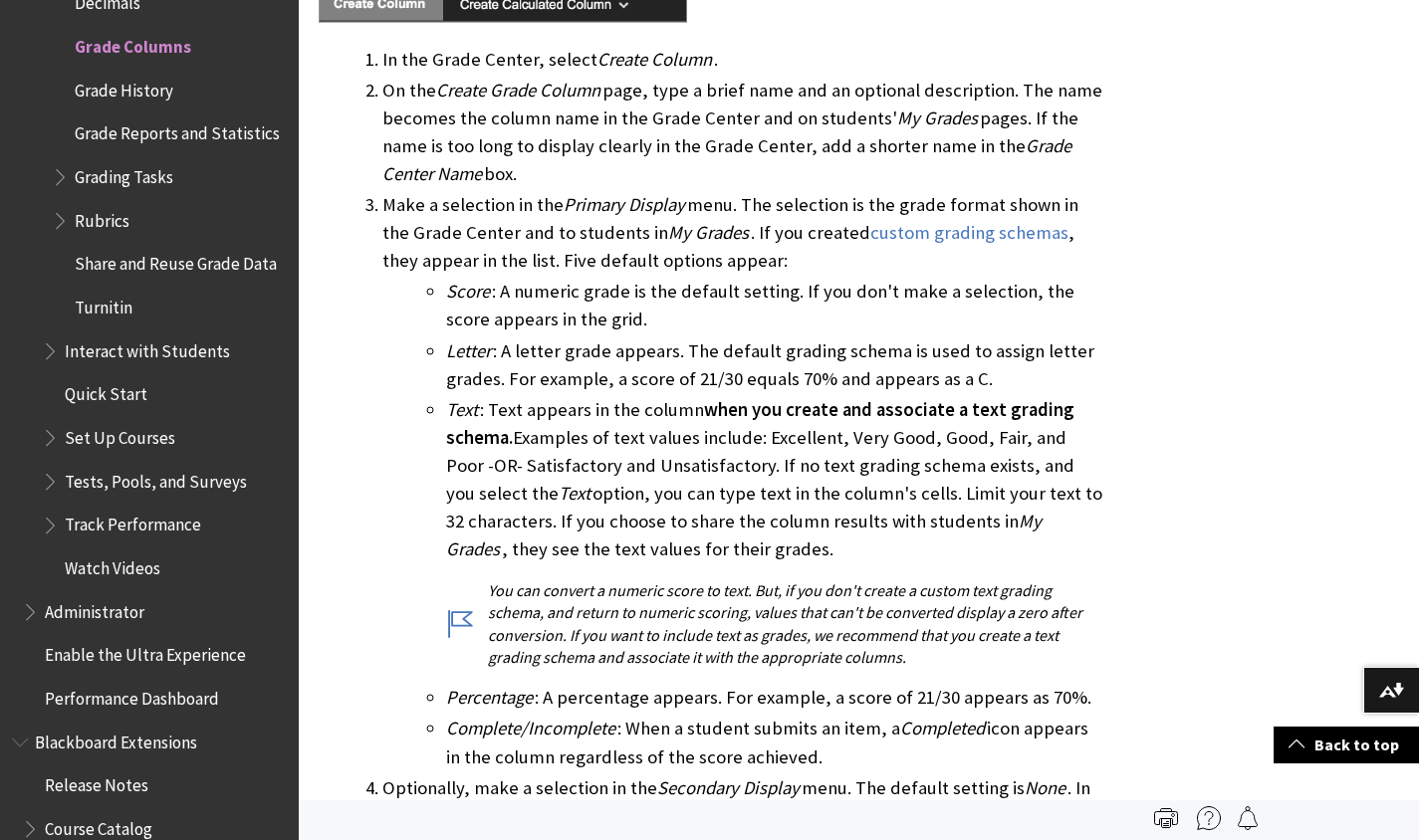 click on "Text : Text appears in the column  when you create and associate a text grading schema.  Examples of text values include: Excellent, Very Good, Good, Fair, and Poor -OR- Satisfactory and Unsatisfactory. If no text grading schema exists, and you select the  Text  option, you can type text in the column's cells. Limit your text to 32 characters. If you choose to share the column results with students in  My Grades , they see the text values for their grades.
You can convert a numeric score to text. But, if you don't create a custom text grading schema, and return to numeric scoring, values that can't be converted display a zero after conversion. If you want to include text as grades, we recommend that you create a text grading schema and associate it with the appropriate columns." at bounding box center (775, 532) 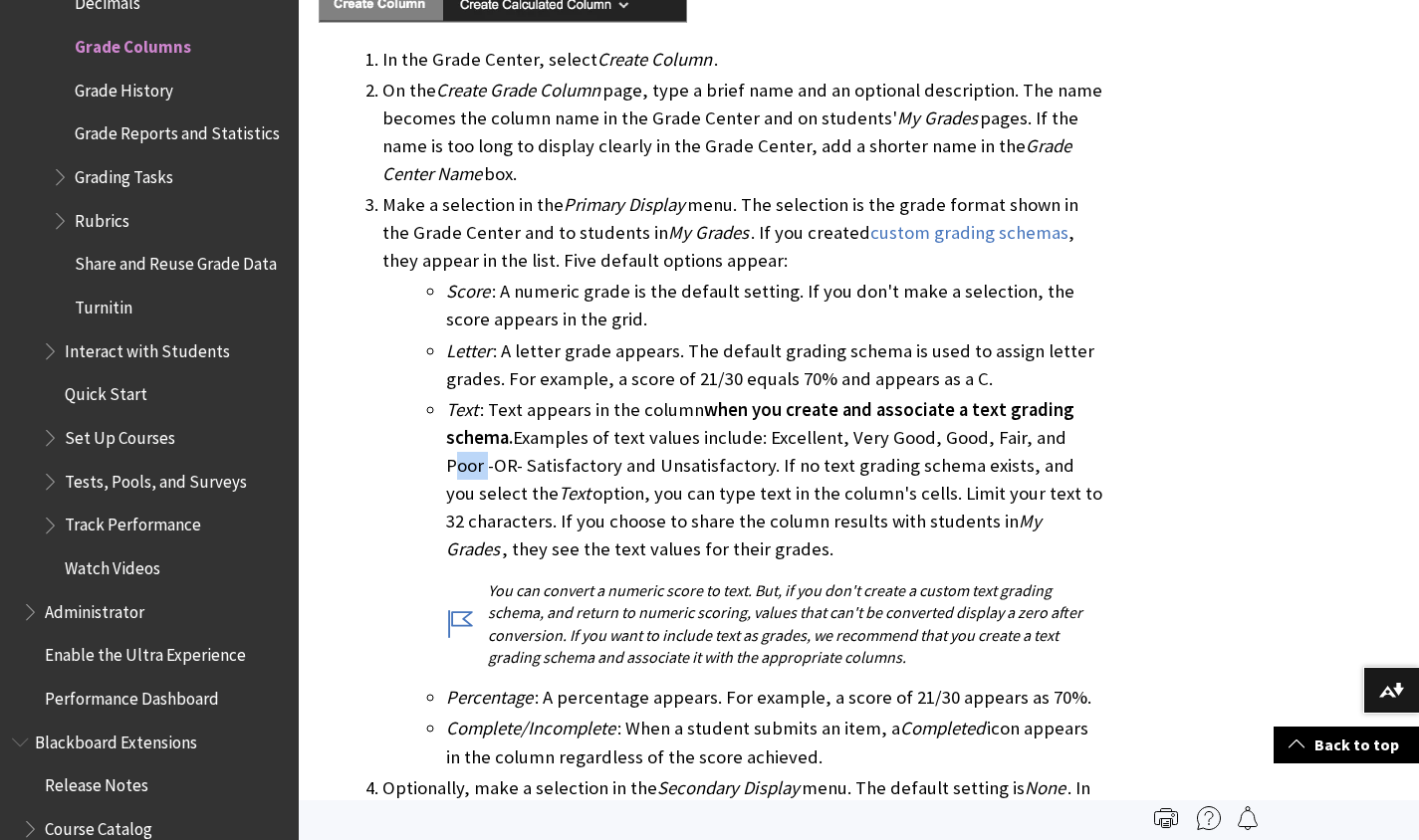click on "Text : Text appears in the column  when you create and associate a text grading schema.  Examples of text values include: Excellent, Very Good, Good, Fair, and Poor -OR- Satisfactory and Unsatisfactory. If no text grading schema exists, and you select the  Text  option, you can type text in the column's cells. Limit your text to 32 characters. If you choose to share the column results with students in  My Grades , they see the text values for their grades.
You can convert a numeric score to text. But, if you don't create a custom text grading schema, and return to numeric scoring, values that can't be converted display a zero after conversion. If you want to include text as grades, we recommend that you create a text grading schema and associate it with the appropriate columns." at bounding box center [775, 532] 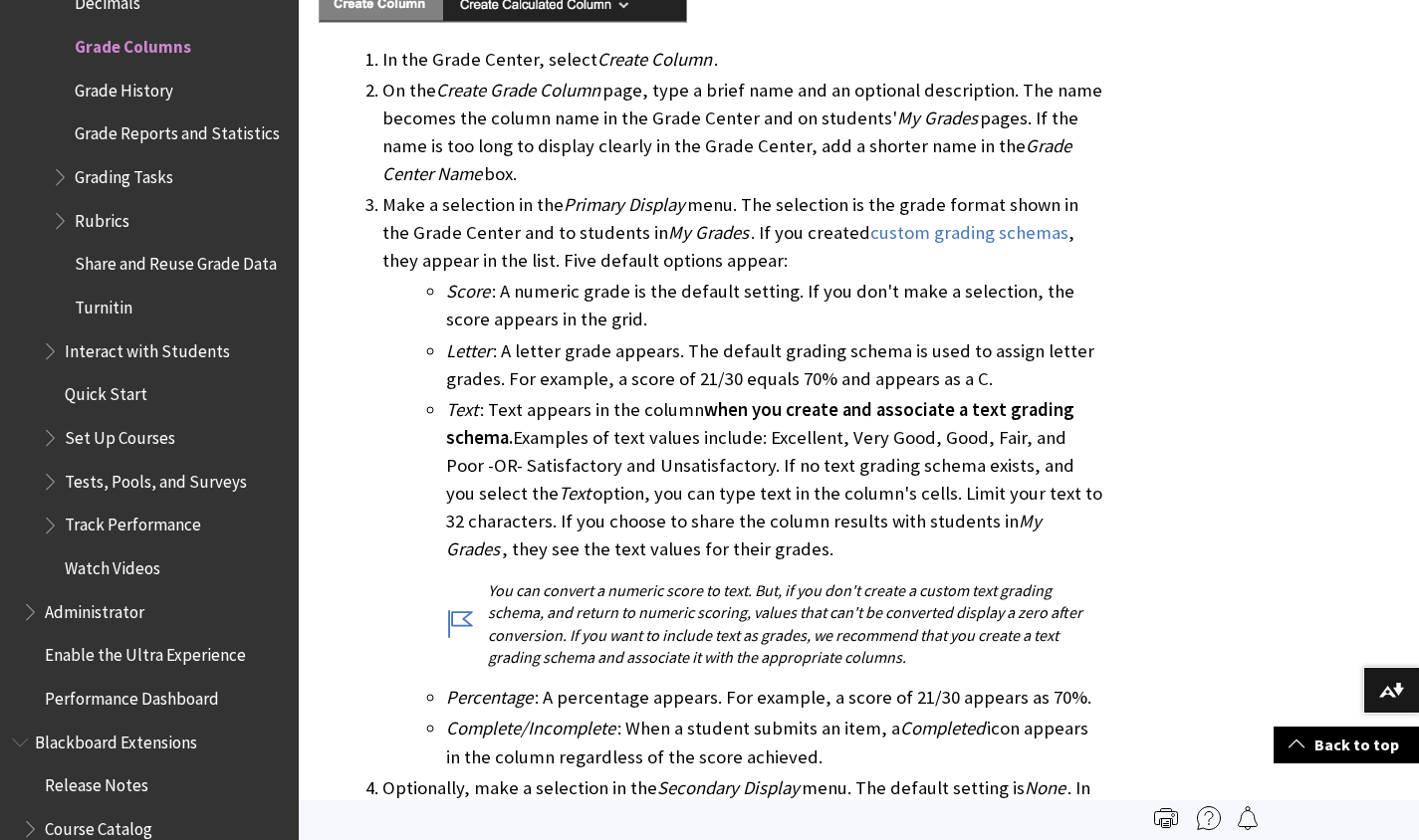 click on "Text : Text appears in the column  when you create and associate a text grading schema.  Examples of text values include: Excellent, Very Good, Good, Fair, and Poor -OR- Satisfactory and Unsatisfactory. If no text grading schema exists, and you select the  Text  option, you can type text in the column's cells. Limit your text to 32 characters. If you choose to share the column results with students in  My Grades , they see the text values for their grades.
You can convert a numeric score to text. But, if you don't create a custom text grading schema, and return to numeric scoring, values that can't be converted display a zero after conversion. If you want to include text as grades, we recommend that you create a text grading schema and associate it with the appropriate columns." at bounding box center (775, 532) 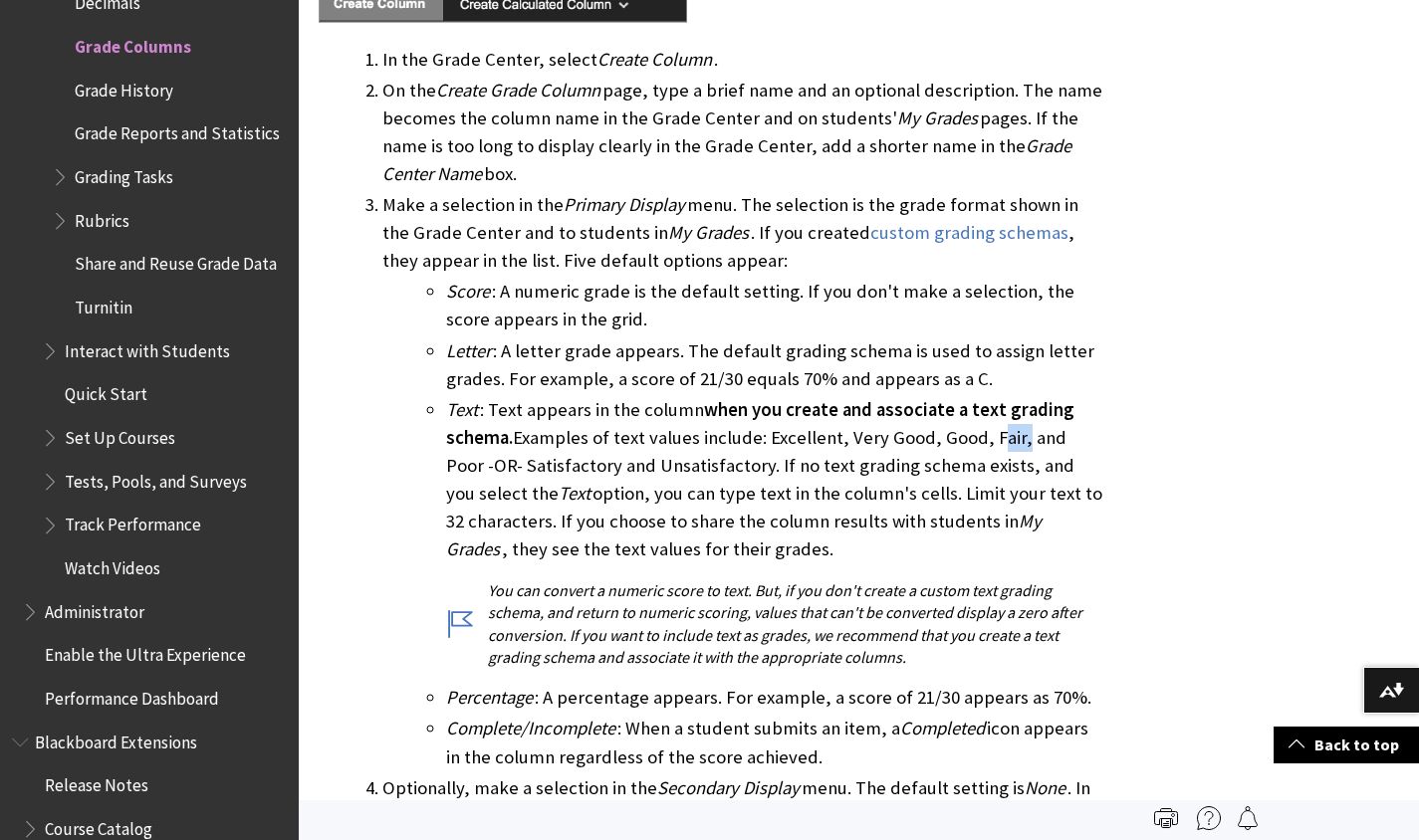 click on "Text : Text appears in the column  when you create and associate a text grading schema.  Examples of text values include: Excellent, Very Good, Good, Fair, and Poor -OR- Satisfactory and Unsatisfactory. If no text grading schema exists, and you select the  Text  option, you can type text in the column's cells. Limit your text to 32 characters. If you choose to share the column results with students in  My Grades , they see the text values for their grades.
You can convert a numeric score to text. But, if you don't create a custom text grading schema, and return to numeric scoring, values that can't be converted display a zero after conversion. If you want to include text as grades, we recommend that you create a text grading schema and associate it with the appropriate columns." at bounding box center (775, 532) 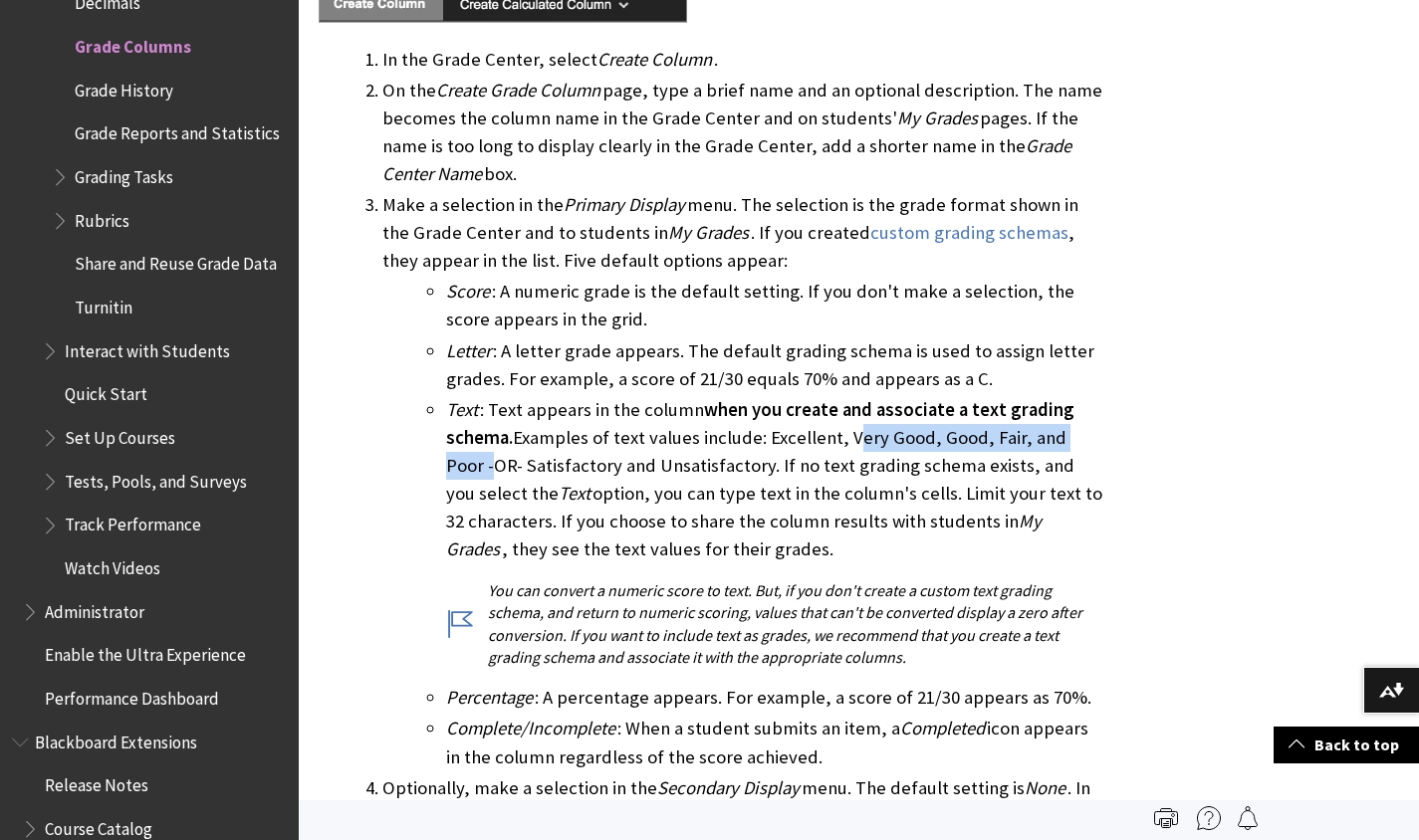 drag, startPoint x: 845, startPoint y: 383, endPoint x: 1092, endPoint y: 384, distance: 247.00202 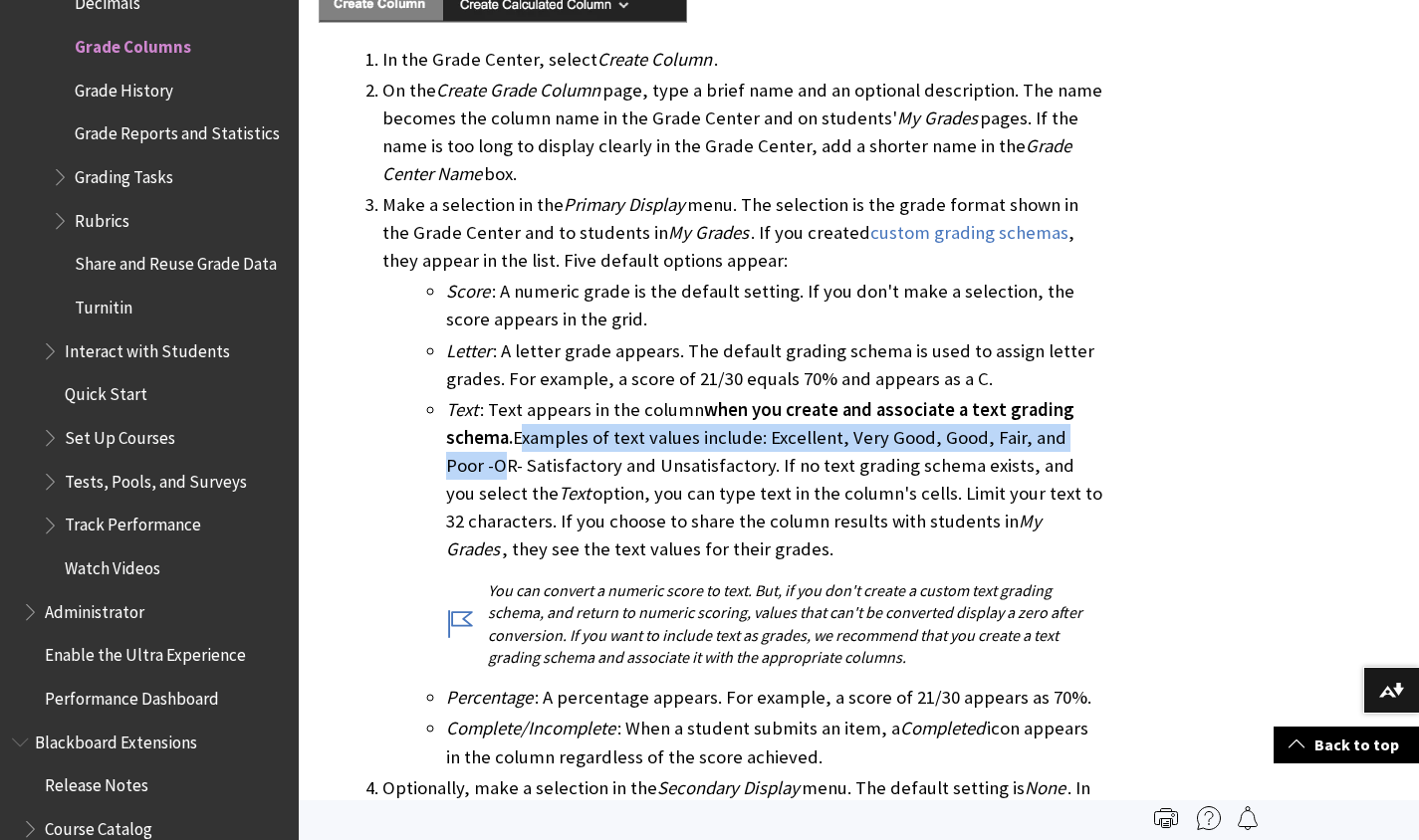 drag, startPoint x: 1092, startPoint y: 384, endPoint x: 536, endPoint y: 397, distance: 556.152 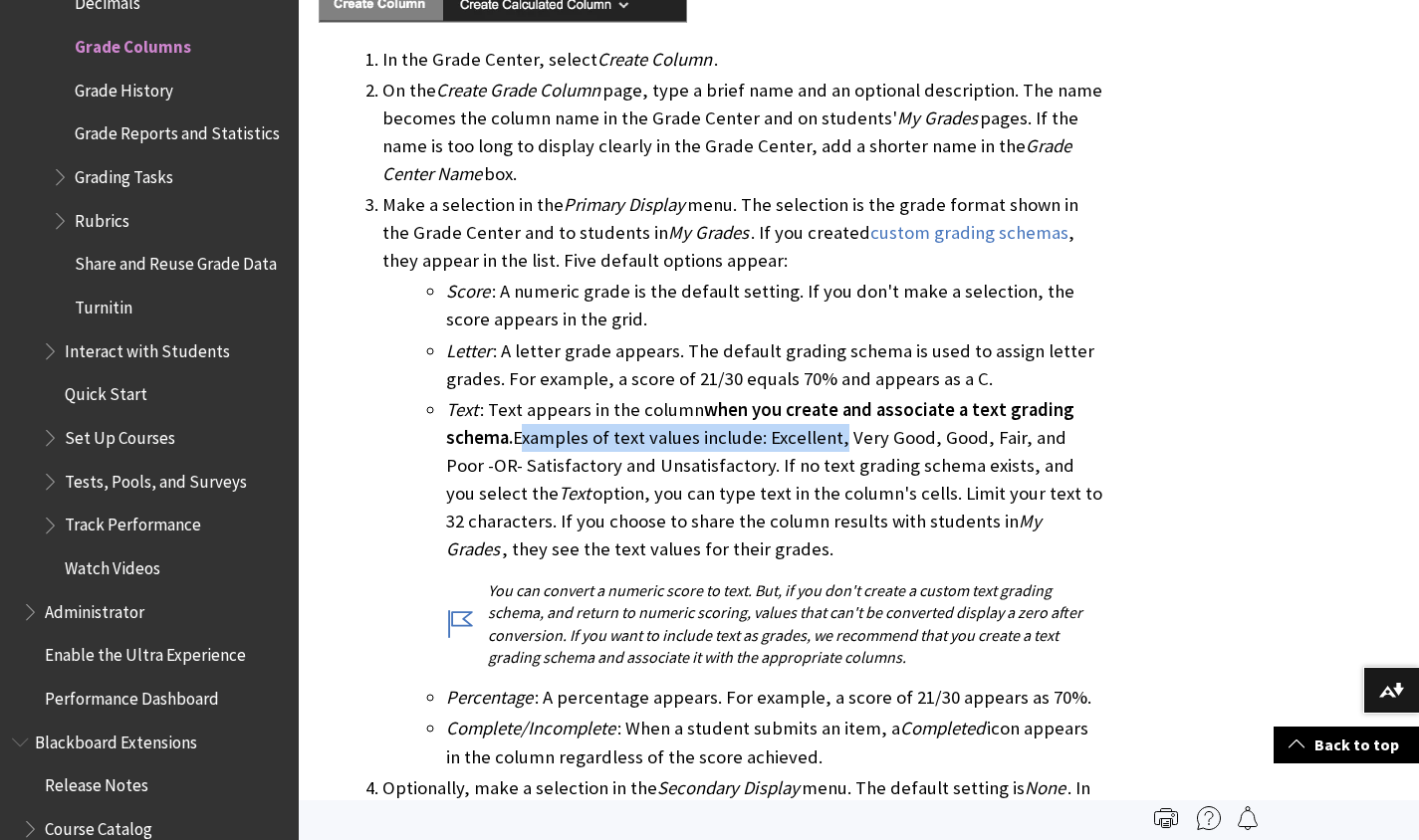 drag, startPoint x: 536, startPoint y: 397, endPoint x: 828, endPoint y: 381, distance: 292.43803 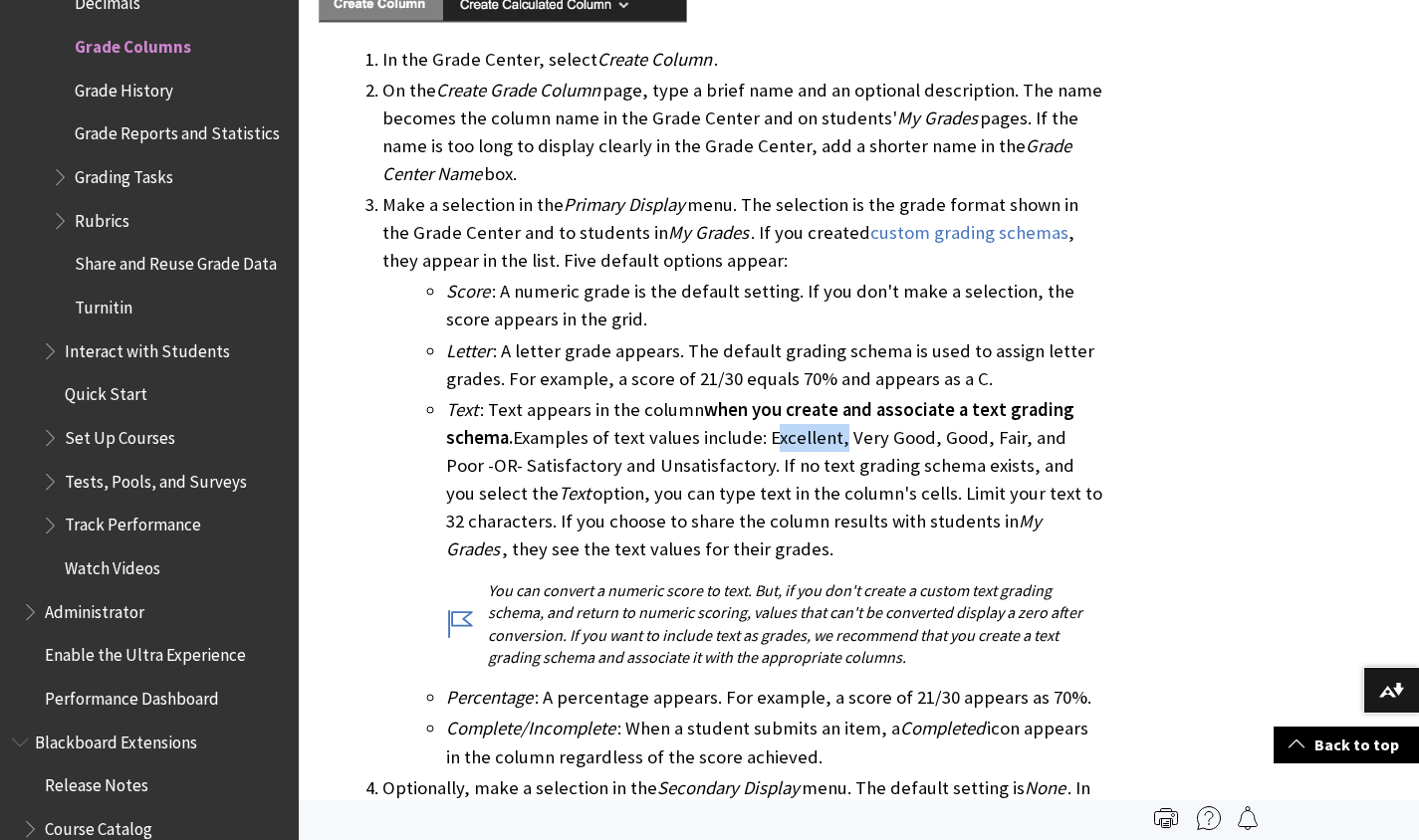 click on "Text : Text appears in the column  when you create and associate a text grading schema.  Examples of text values include: Excellent, Very Good, Good, Fair, and Poor -OR- Satisfactory and Unsatisfactory. If no text grading schema exists, and you select the  Text  option, you can type text in the column's cells. Limit your text to 32 characters. If you choose to share the column results with students in  My Grades , they see the text values for their grades.
You can convert a numeric score to text. But, if you don't create a custom text grading schema, and return to numeric scoring, values that can't be converted display a zero after conversion. If you want to include text as grades, we recommend that you create a text grading schema and associate it with the appropriate columns." at bounding box center [775, 532] 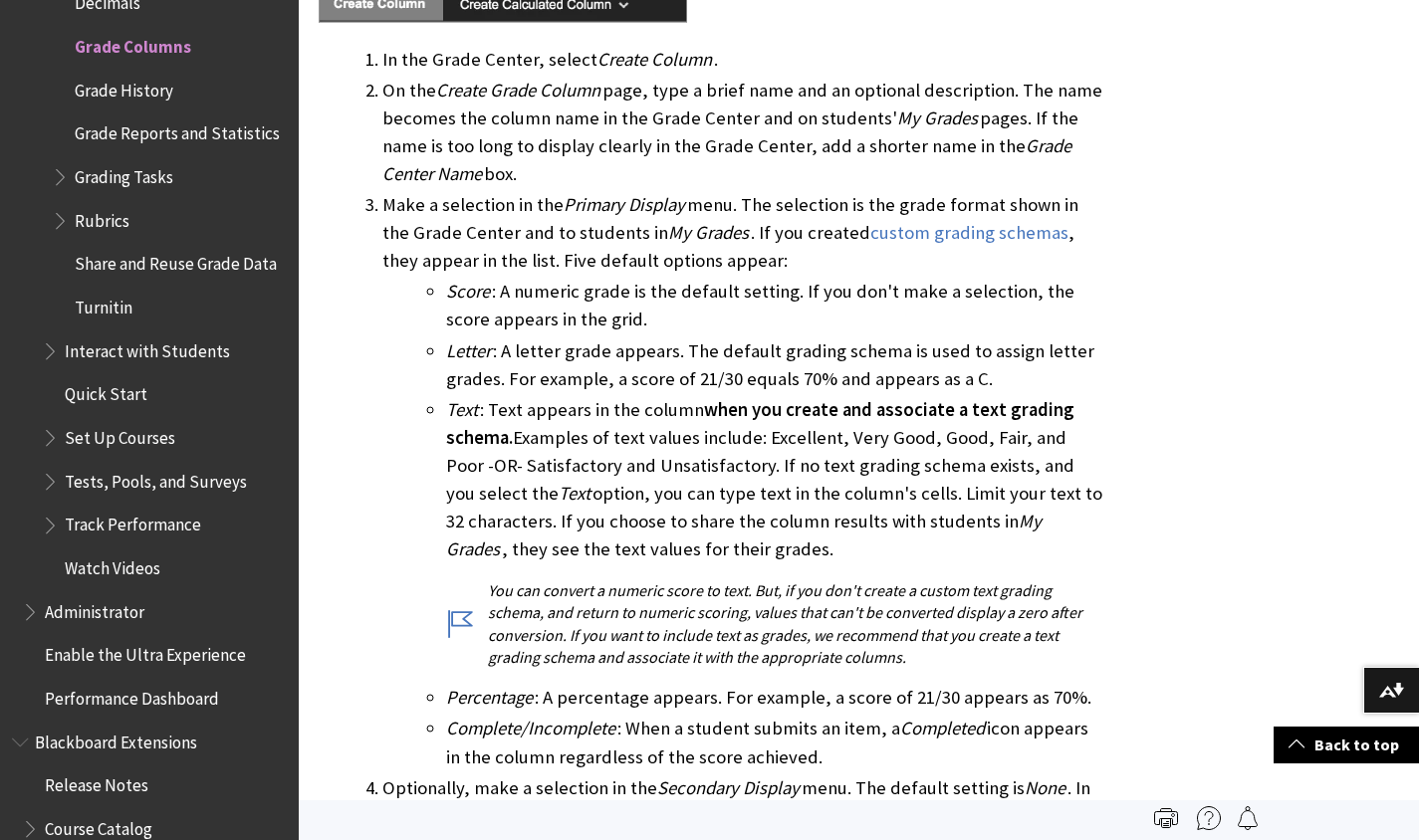click on "Text : Text appears in the column  when you create and associate a text grading schema.  Examples of text values include: Excellent, Very Good, Good, Fair, and Poor -OR- Satisfactory and Unsatisfactory. If no text grading schema exists, and you select the  Text  option, you can type text in the column's cells. Limit your text to 32 characters. If you choose to share the column results with students in  My Grades , they see the text values for their grades.
You can convert a numeric score to text. But, if you don't create a custom text grading schema, and return to numeric scoring, values that can't be converted display a zero after conversion. If you want to include text as grades, we recommend that you create a text grading schema and associate it with the appropriate columns." at bounding box center [775, 532] 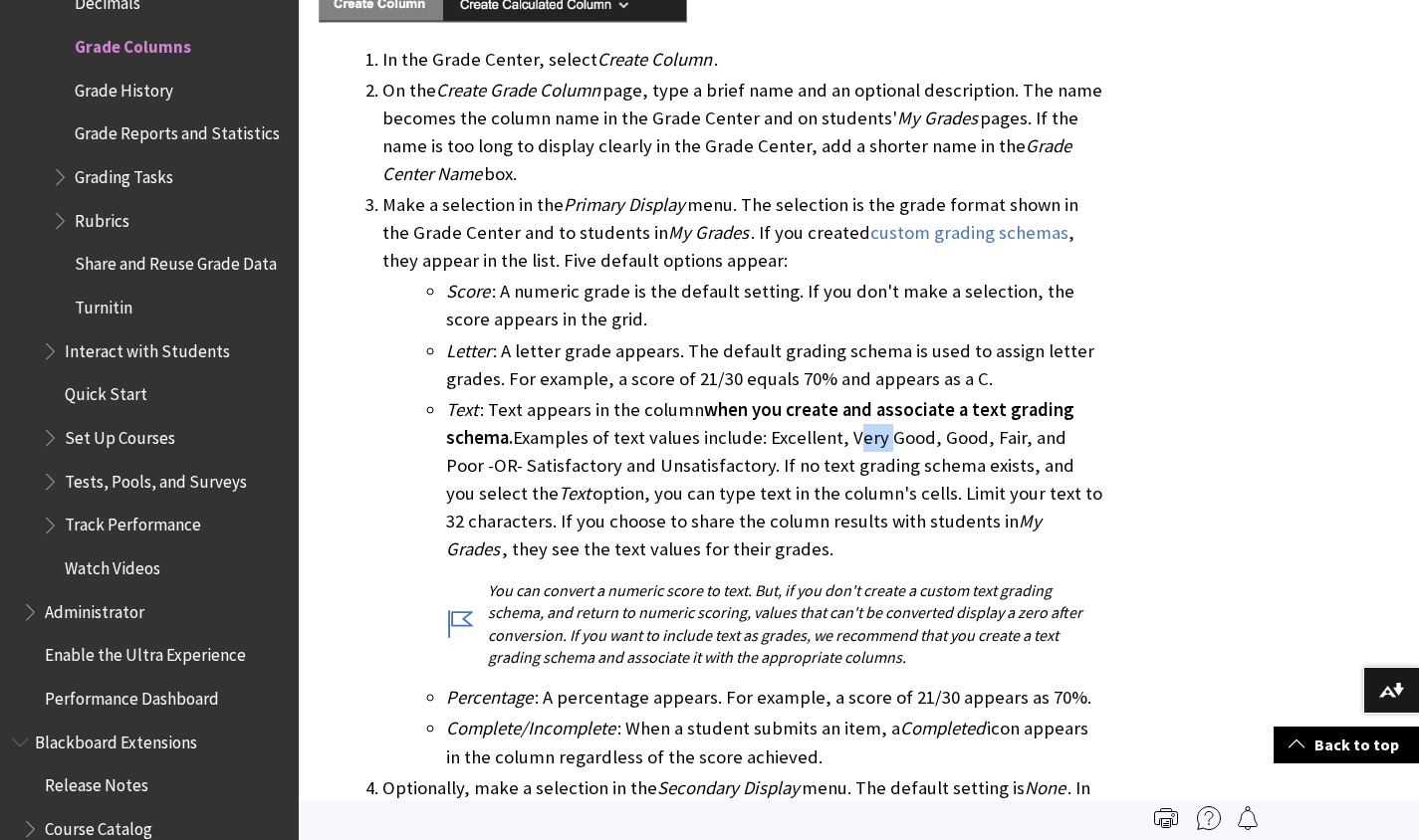click on "Text : Text appears in the column  when you create and associate a text grading schema.  Examples of text values include: Excellent, Very Good, Good, Fair, and Poor -OR- Satisfactory and Unsatisfactory. If no text grading schema exists, and you select the  Text  option, you can type text in the column's cells. Limit your text to 32 characters. If you choose to share the column results with students in  My Grades , they see the text values for their grades.
You can convert a numeric score to text. But, if you don't create a custom text grading schema, and return to numeric scoring, values that can't be converted display a zero after conversion. If you want to include text as grades, we recommend that you create a text grading schema and associate it with the appropriate columns." at bounding box center (775, 532) 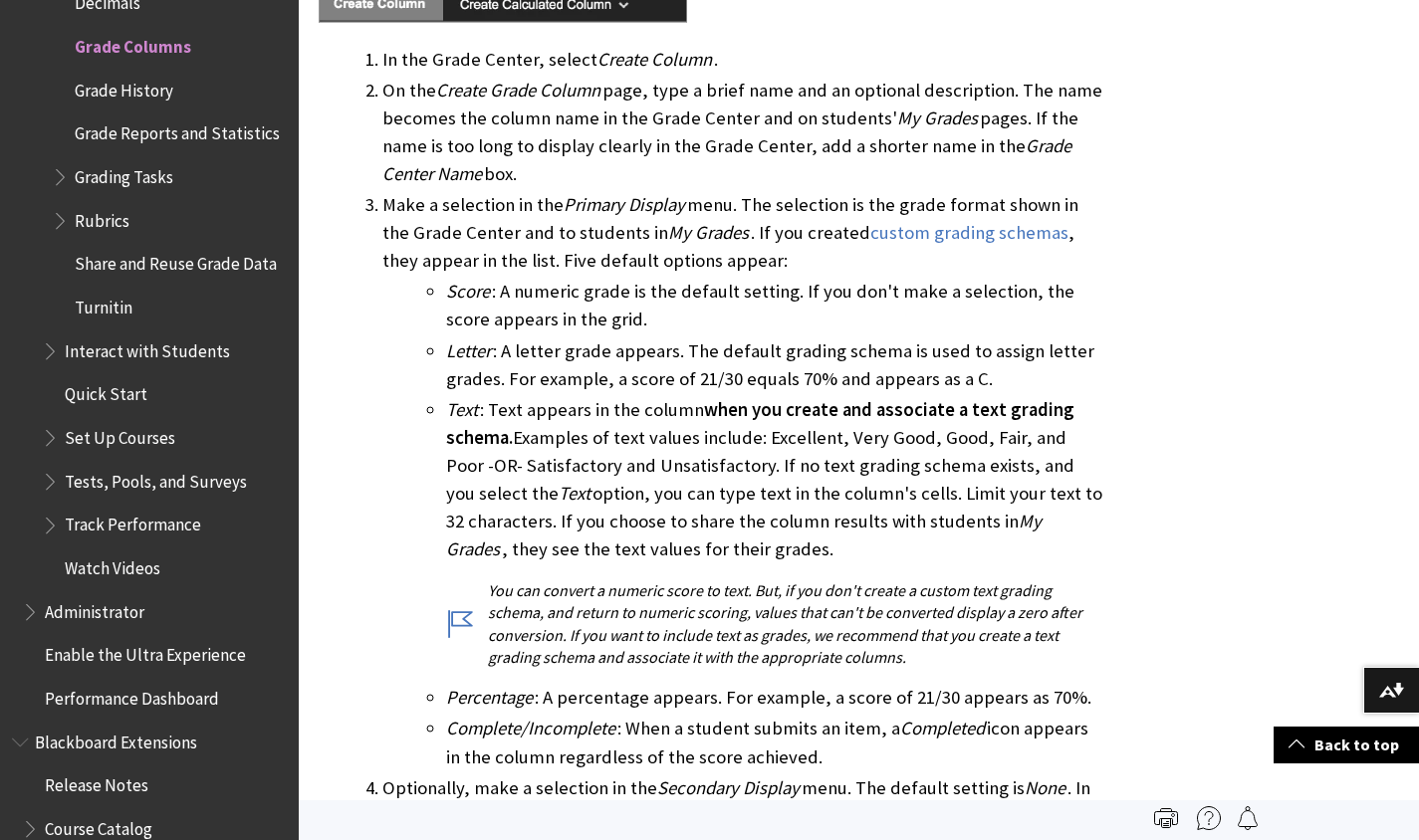 click on "Text : Text appears in the column  when you create and associate a text grading schema.  Examples of text values include: Excellent, Very Good, Good, Fair, and Poor -OR- Satisfactory and Unsatisfactory. If no text grading schema exists, and you select the  Text  option, you can type text in the column's cells. Limit your text to 32 characters. If you choose to share the column results with students in  My Grades , they see the text values for their grades.
You can convert a numeric score to text. But, if you don't create a custom text grading schema, and return to numeric scoring, values that can't be converted display a zero after conversion. If you want to include text as grades, we recommend that you create a text grading schema and associate it with the appropriate columns." at bounding box center [775, 532] 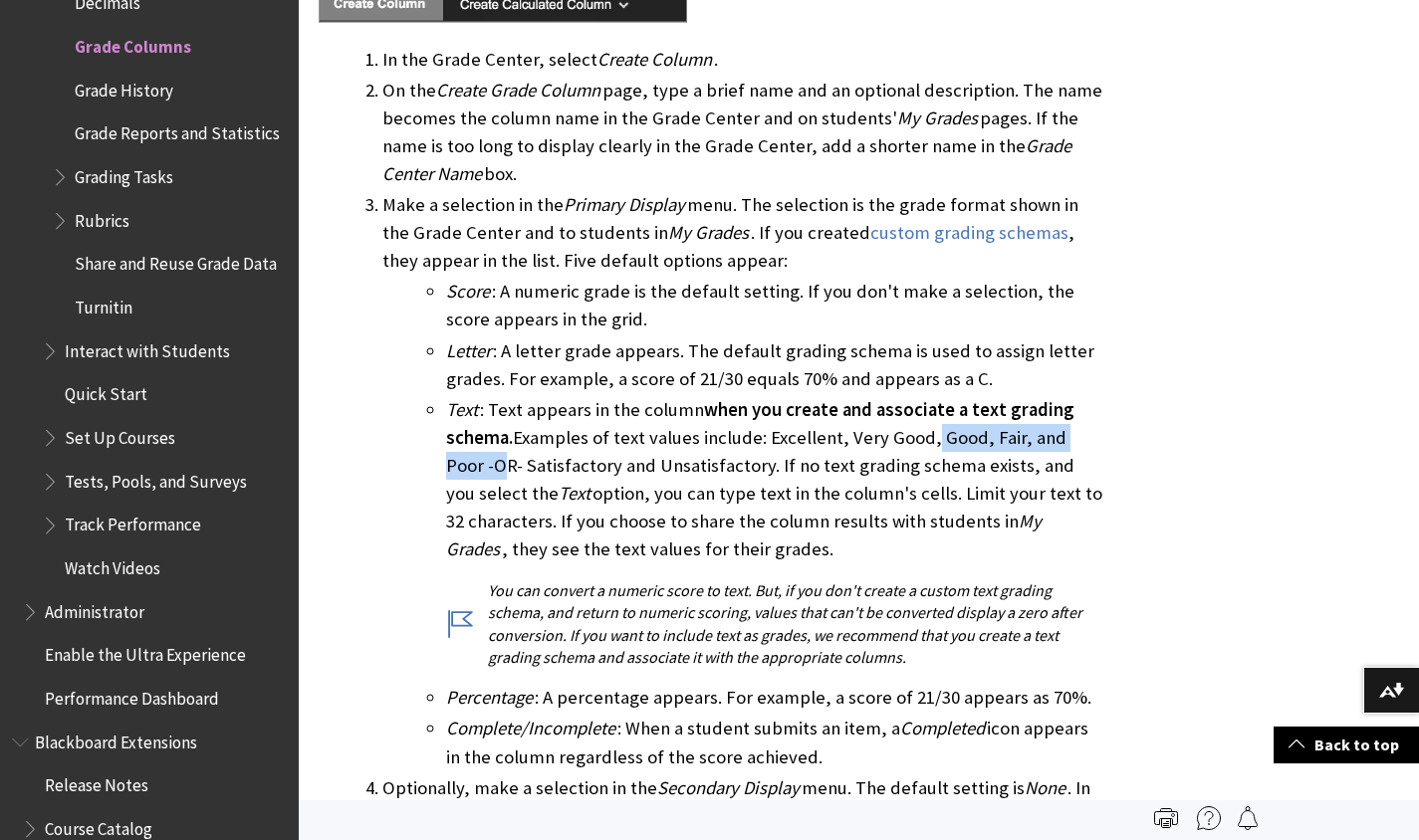 drag, startPoint x: 922, startPoint y: 383, endPoint x: 1138, endPoint y: 386, distance: 216.02083 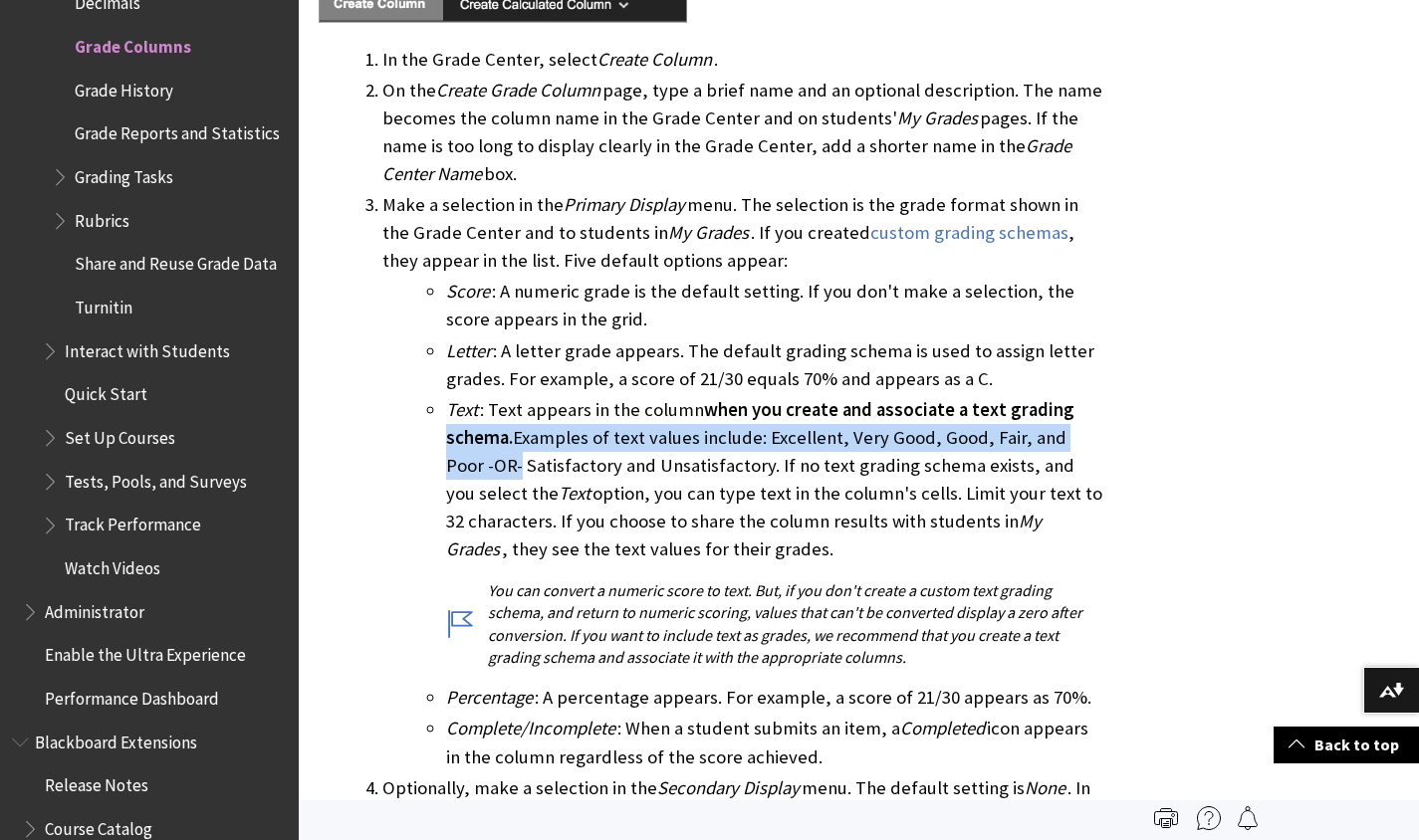 drag, startPoint x: 1138, startPoint y: 386, endPoint x: 454, endPoint y: 389, distance: 684.00658 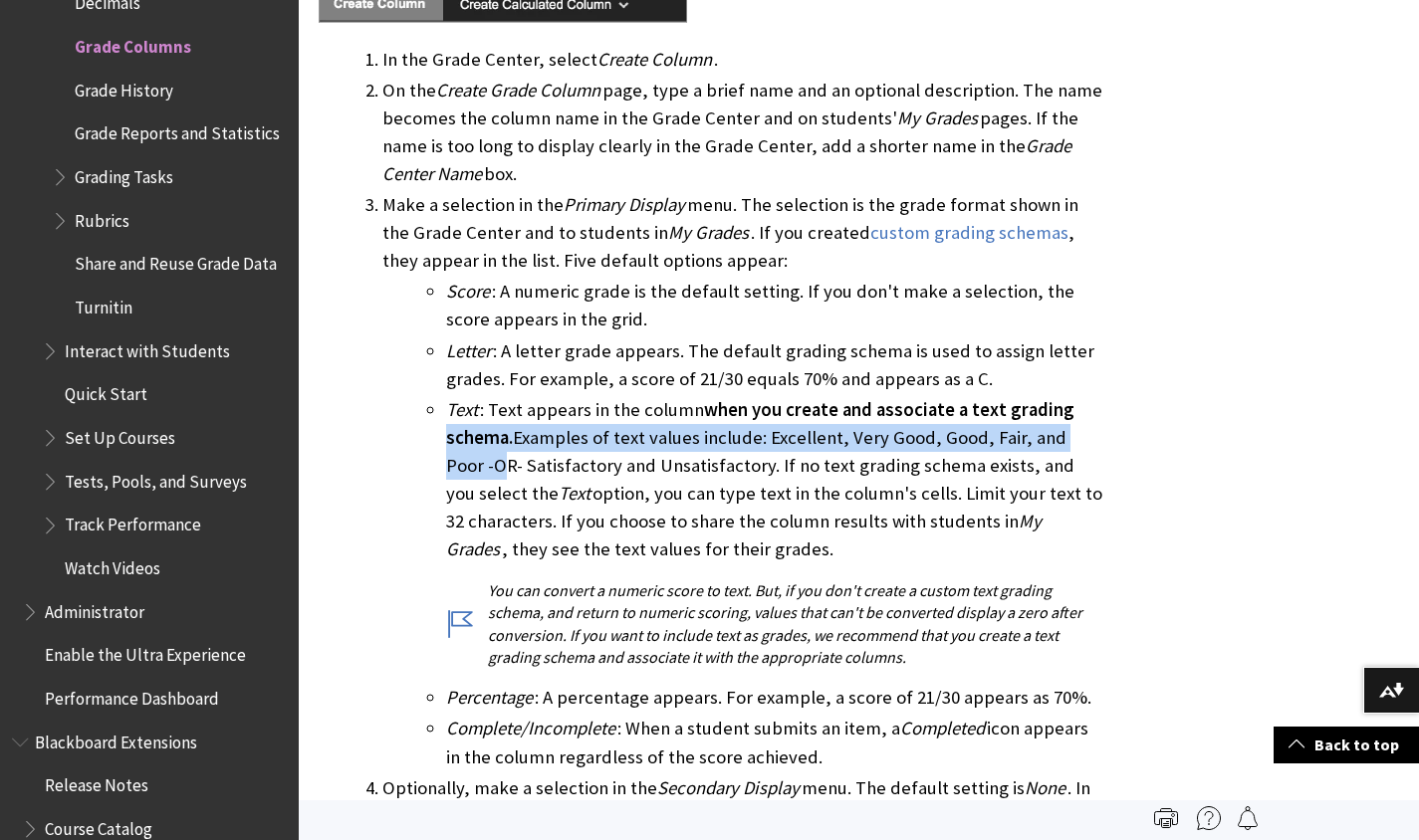 drag, startPoint x: 454, startPoint y: 389, endPoint x: 1138, endPoint y: 382, distance: 684.03582 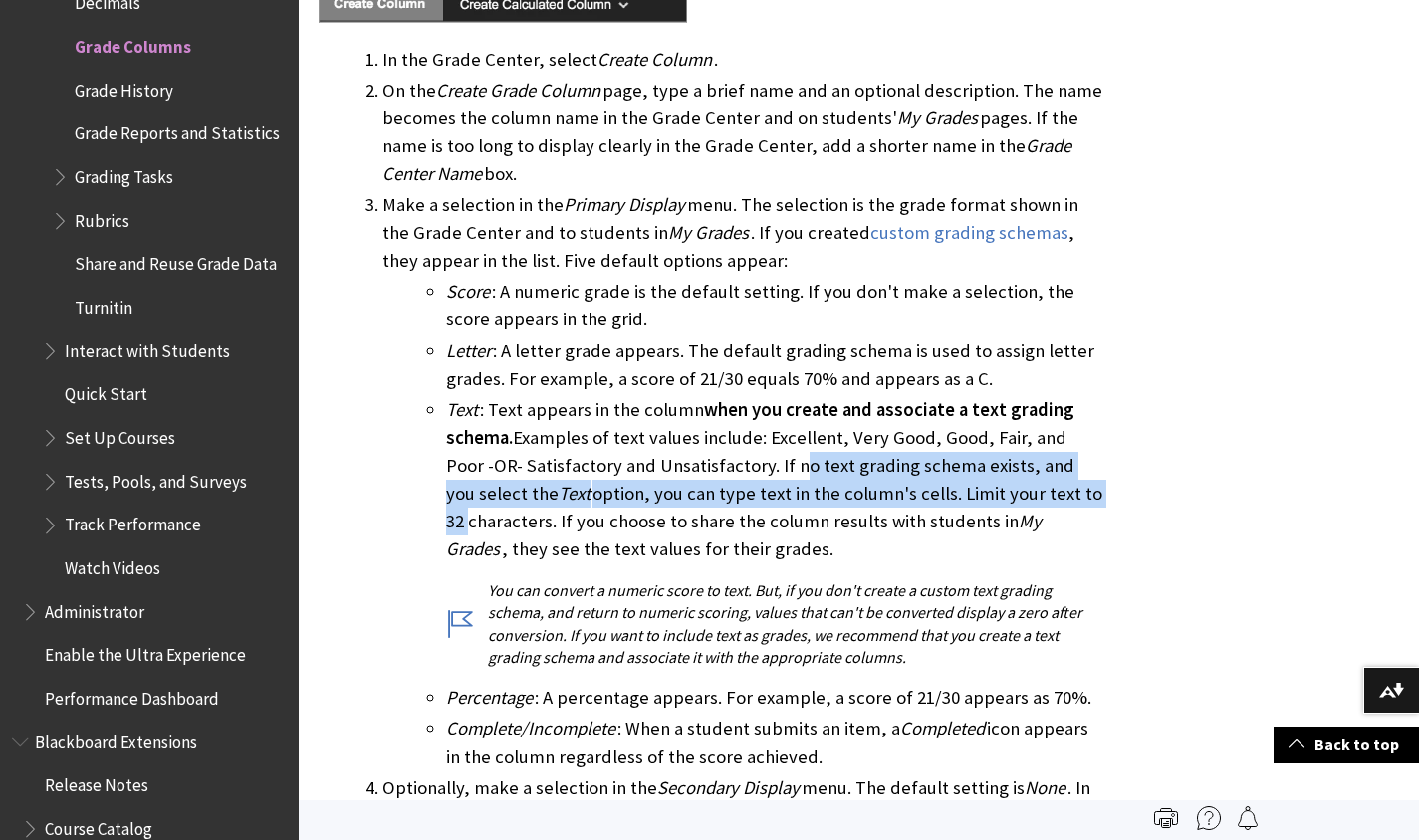drag, startPoint x: 742, startPoint y: 413, endPoint x: 1074, endPoint y: 433, distance: 332.60186 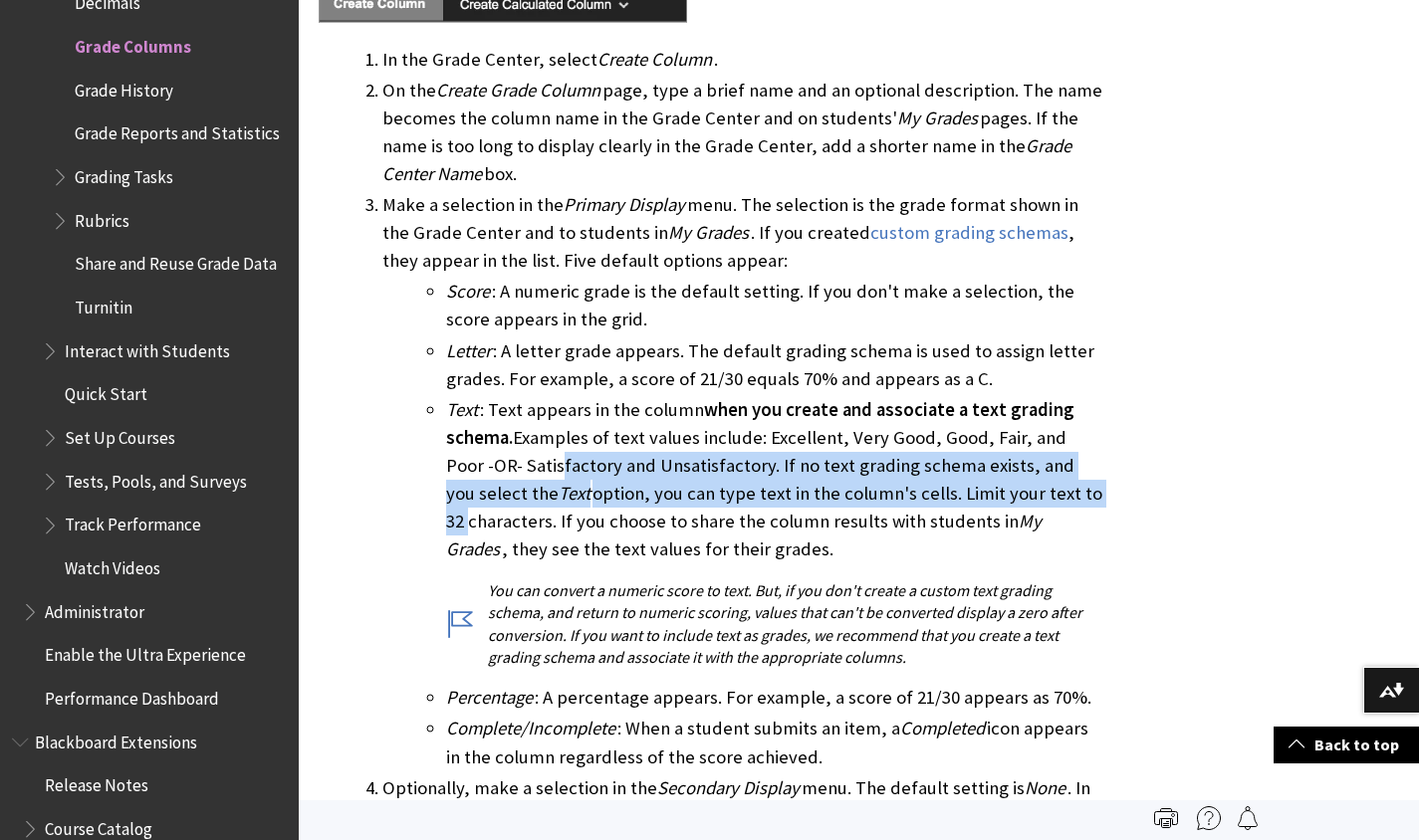 drag, startPoint x: 1058, startPoint y: 438, endPoint x: 511, endPoint y: 402, distance: 548.1834 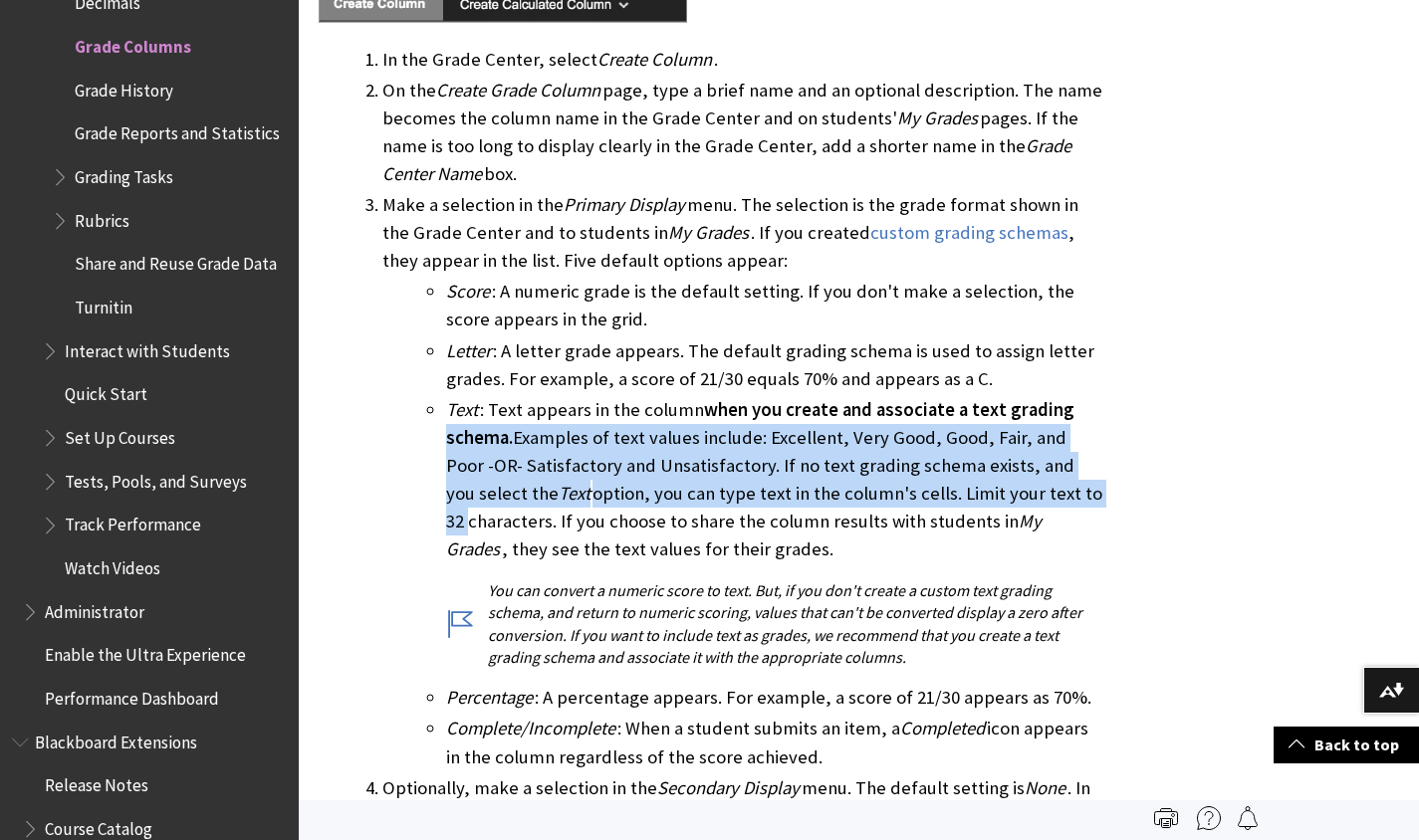 drag, startPoint x: 440, startPoint y: 388, endPoint x: 1085, endPoint y: 435, distance: 646.7101 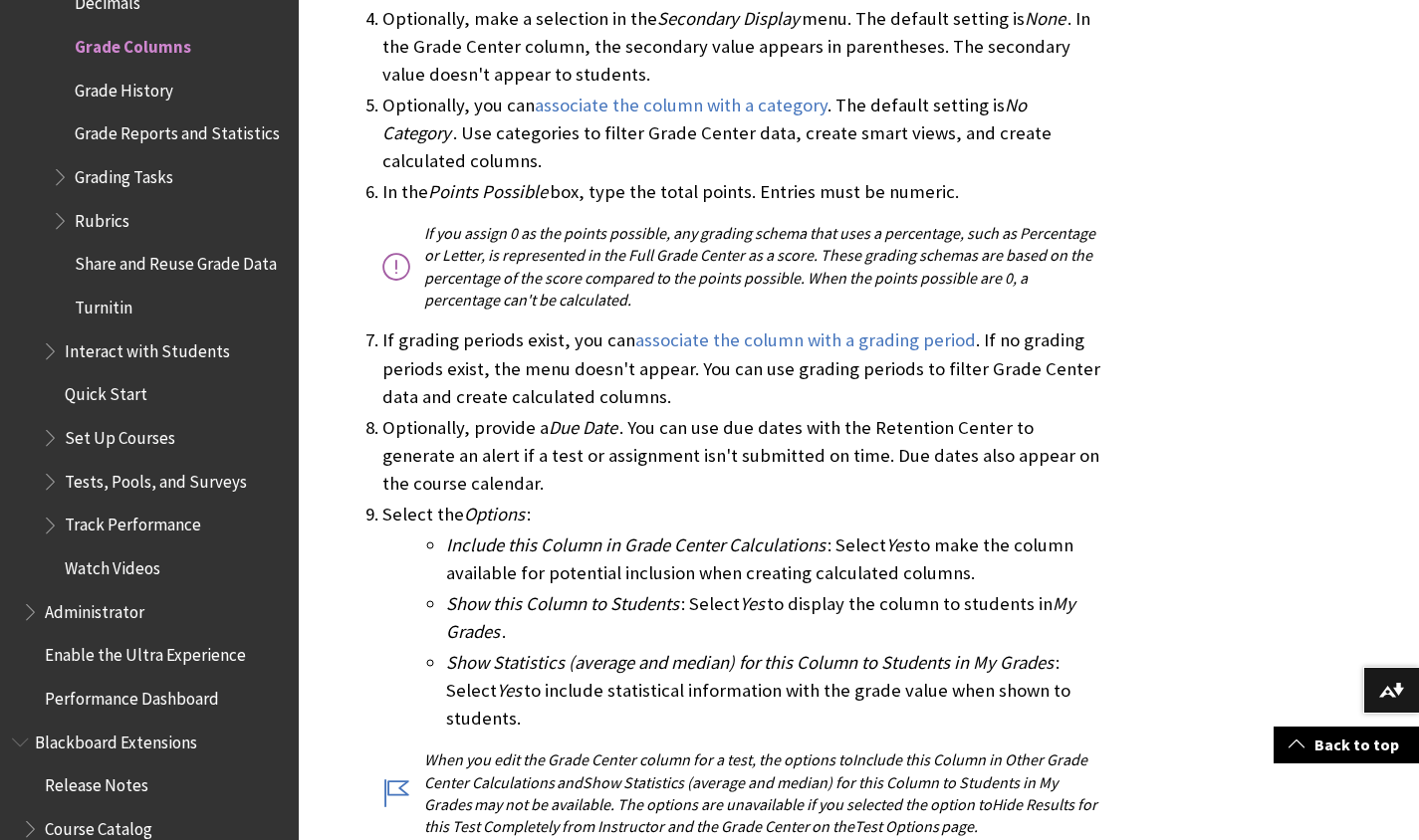 scroll, scrollTop: 6327, scrollLeft: 0, axis: vertical 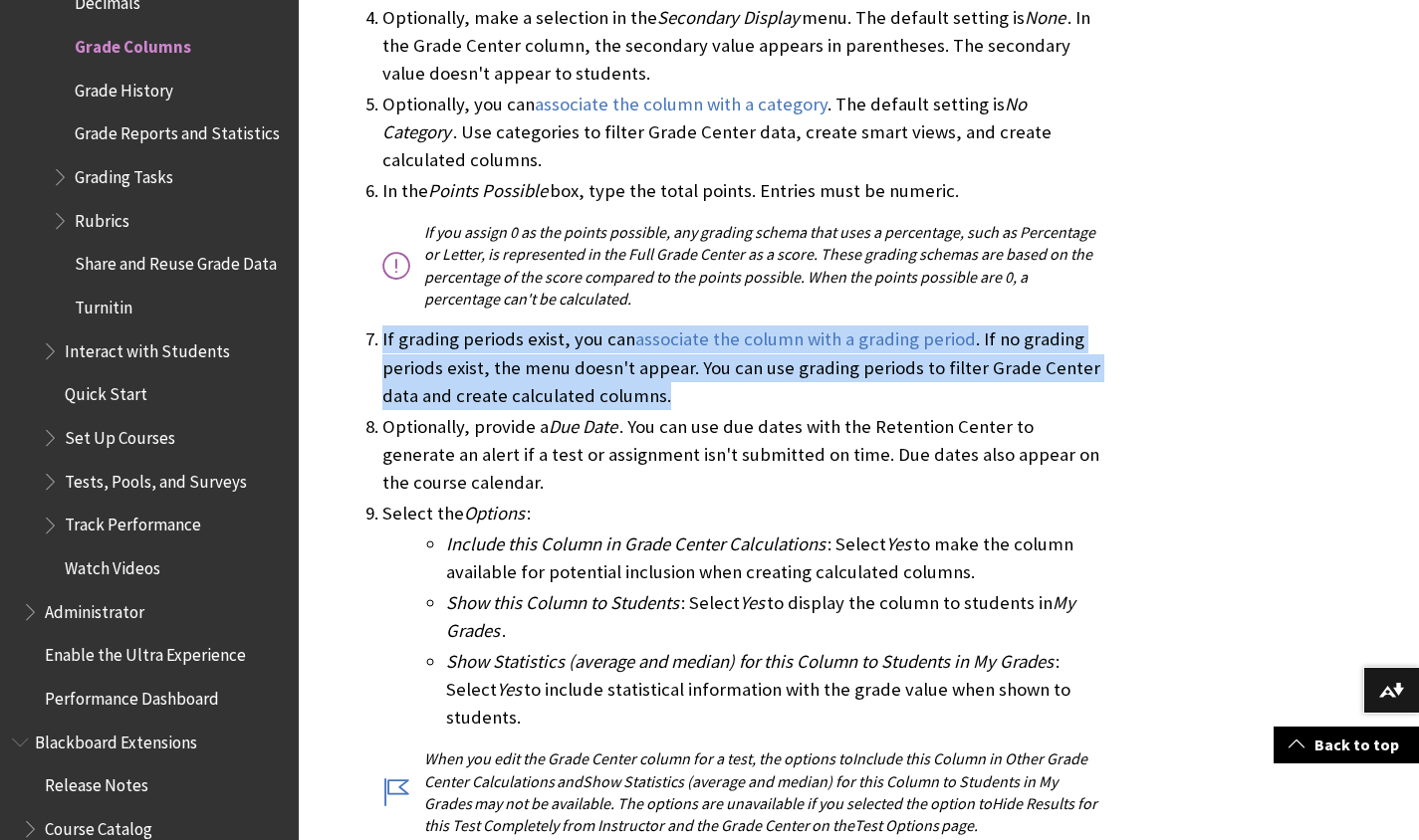 drag, startPoint x: 376, startPoint y: 255, endPoint x: 677, endPoint y: 319, distance: 307.72878 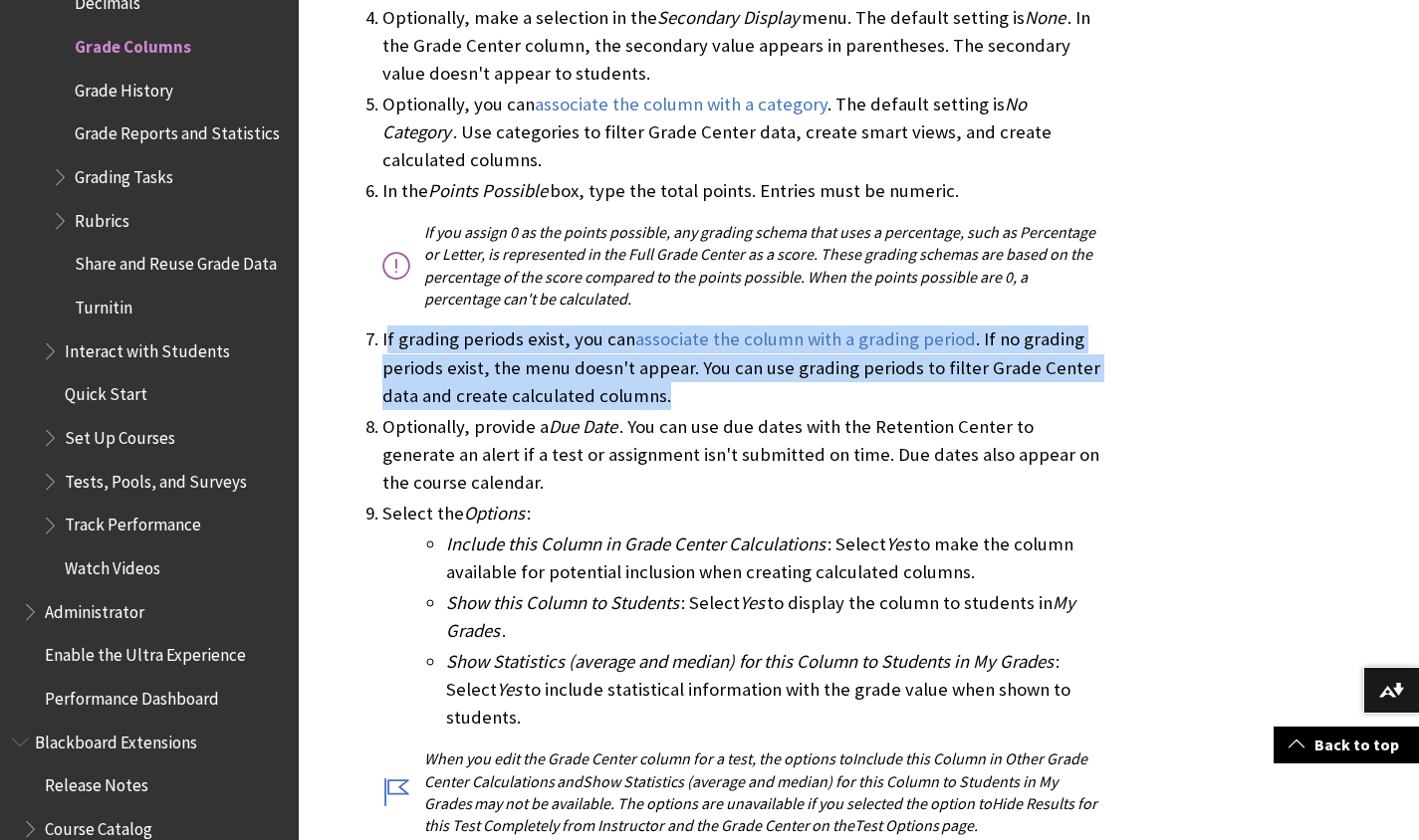 drag, startPoint x: 711, startPoint y: 315, endPoint x: 388, endPoint y: 269, distance: 326.2591 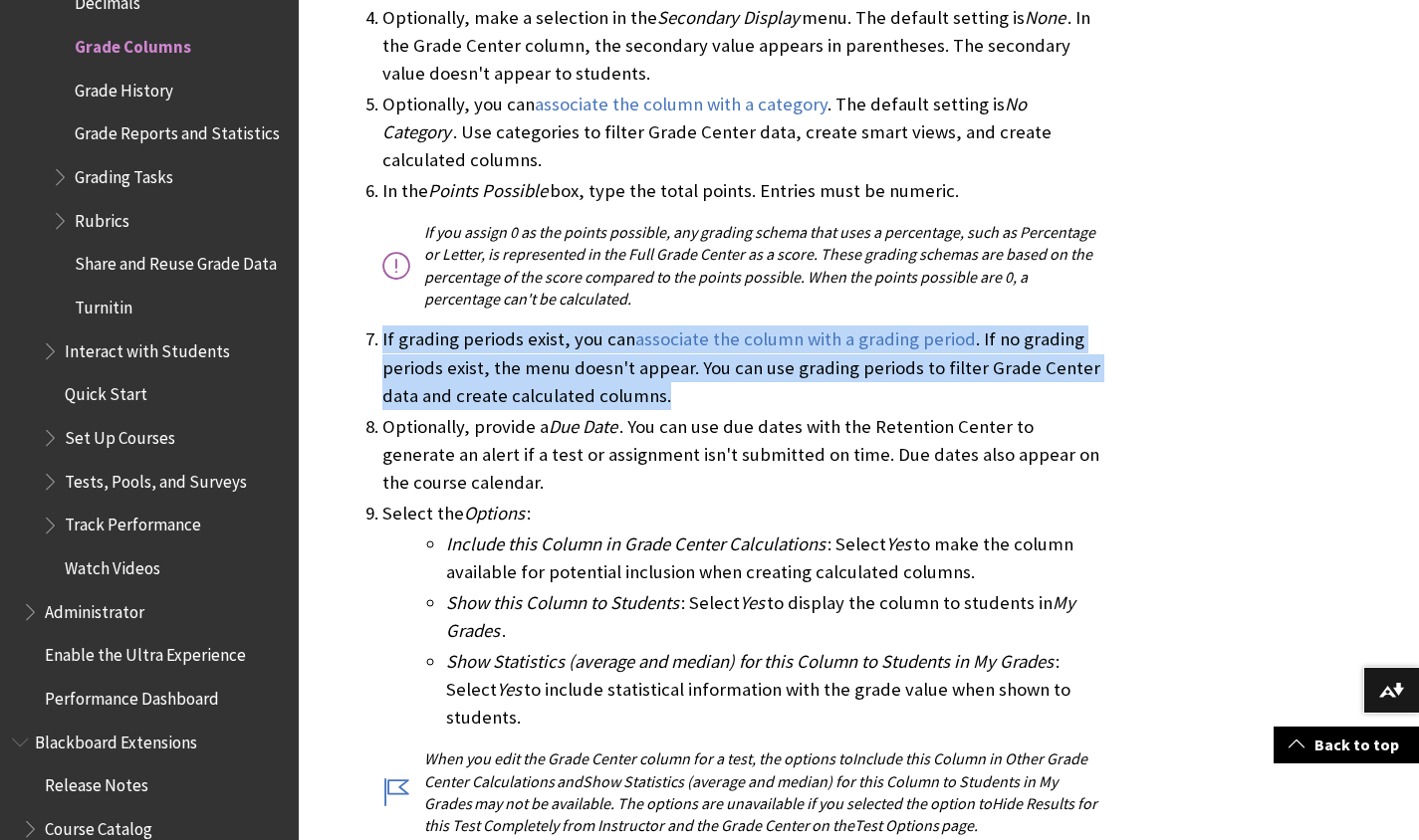 drag, startPoint x: 381, startPoint y: 259, endPoint x: 704, endPoint y: 314, distance: 327.6492 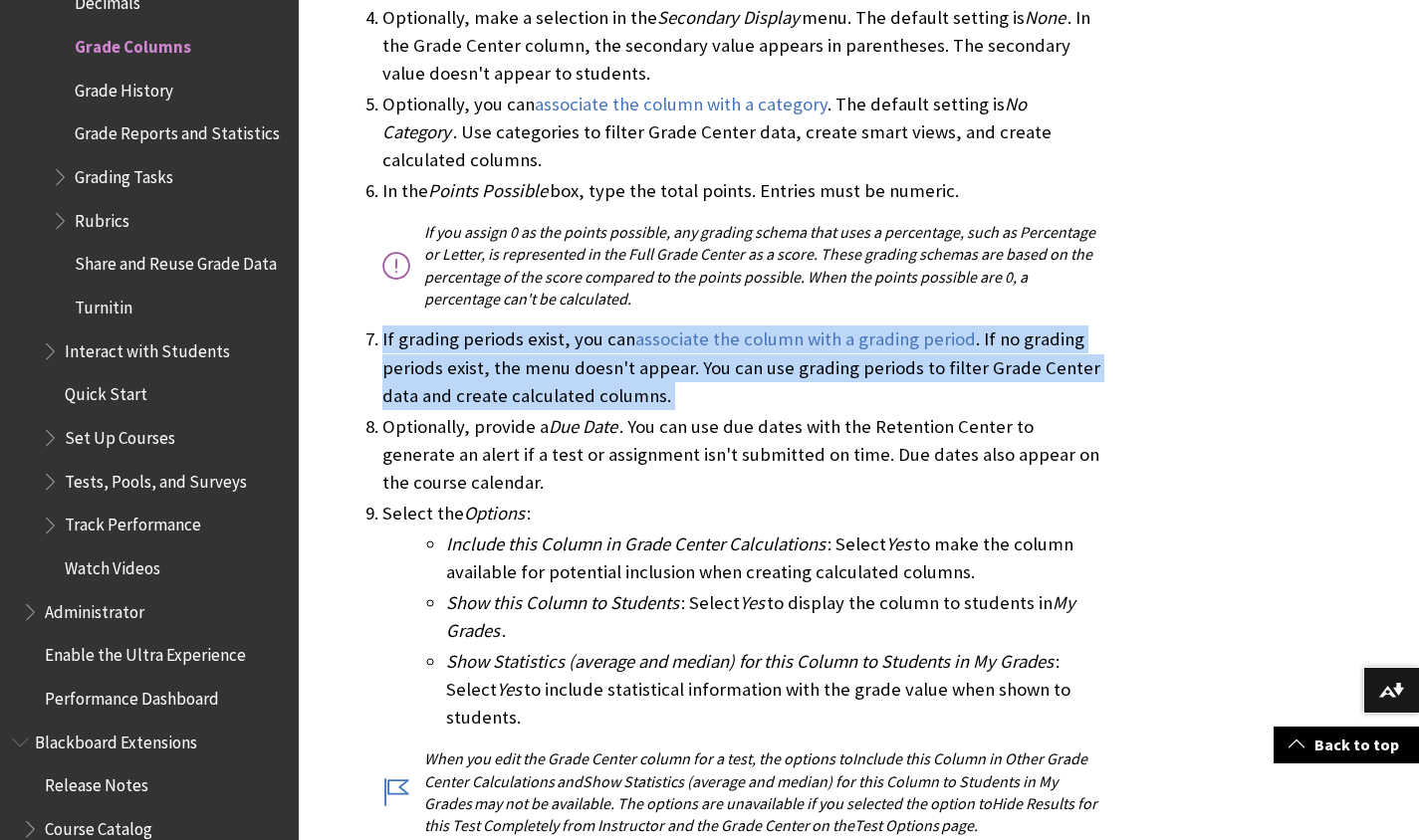 drag, startPoint x: 704, startPoint y: 314, endPoint x: 380, endPoint y: 263, distance: 327.9893 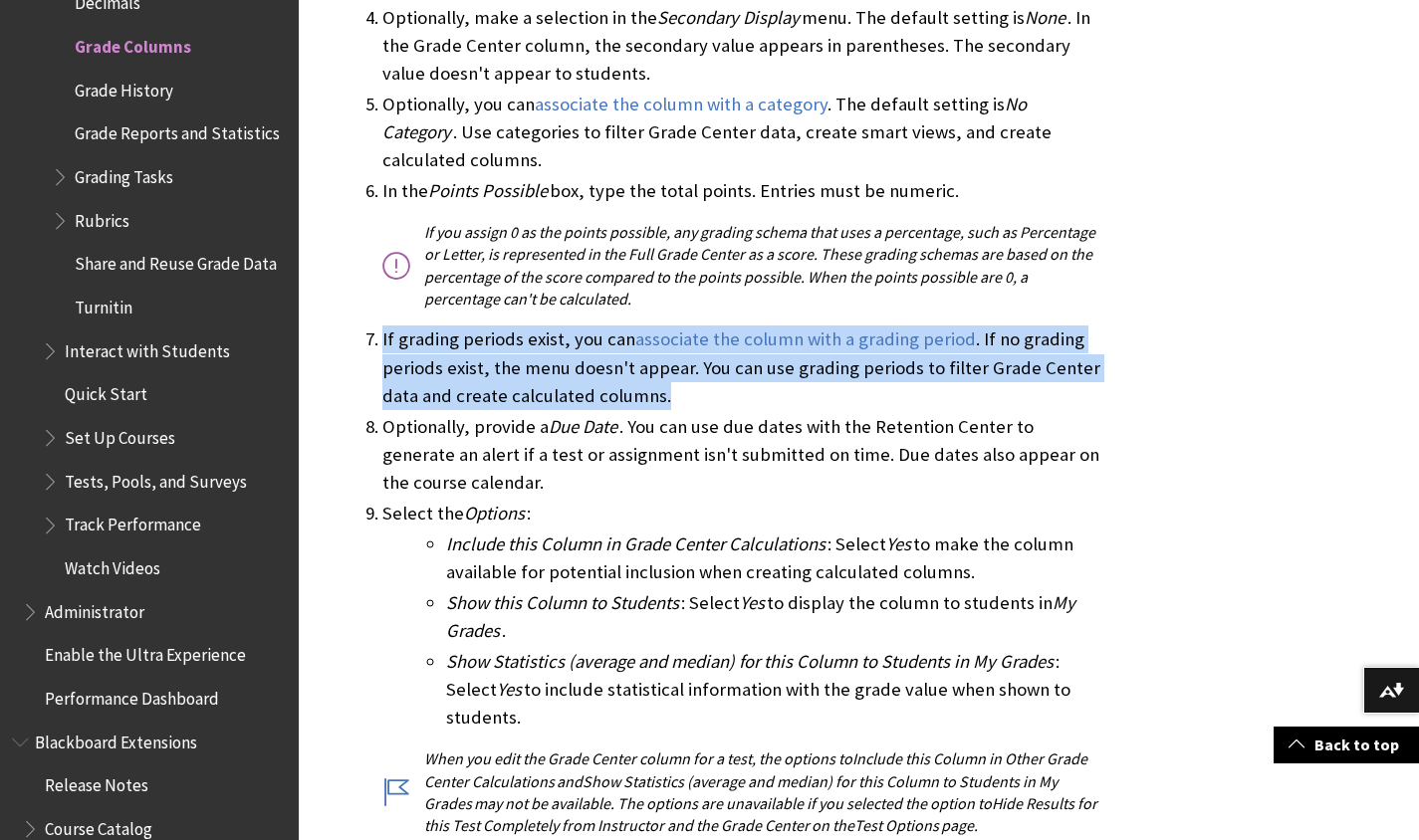 drag, startPoint x: 665, startPoint y: 320, endPoint x: 374, endPoint y: 262, distance: 296.724 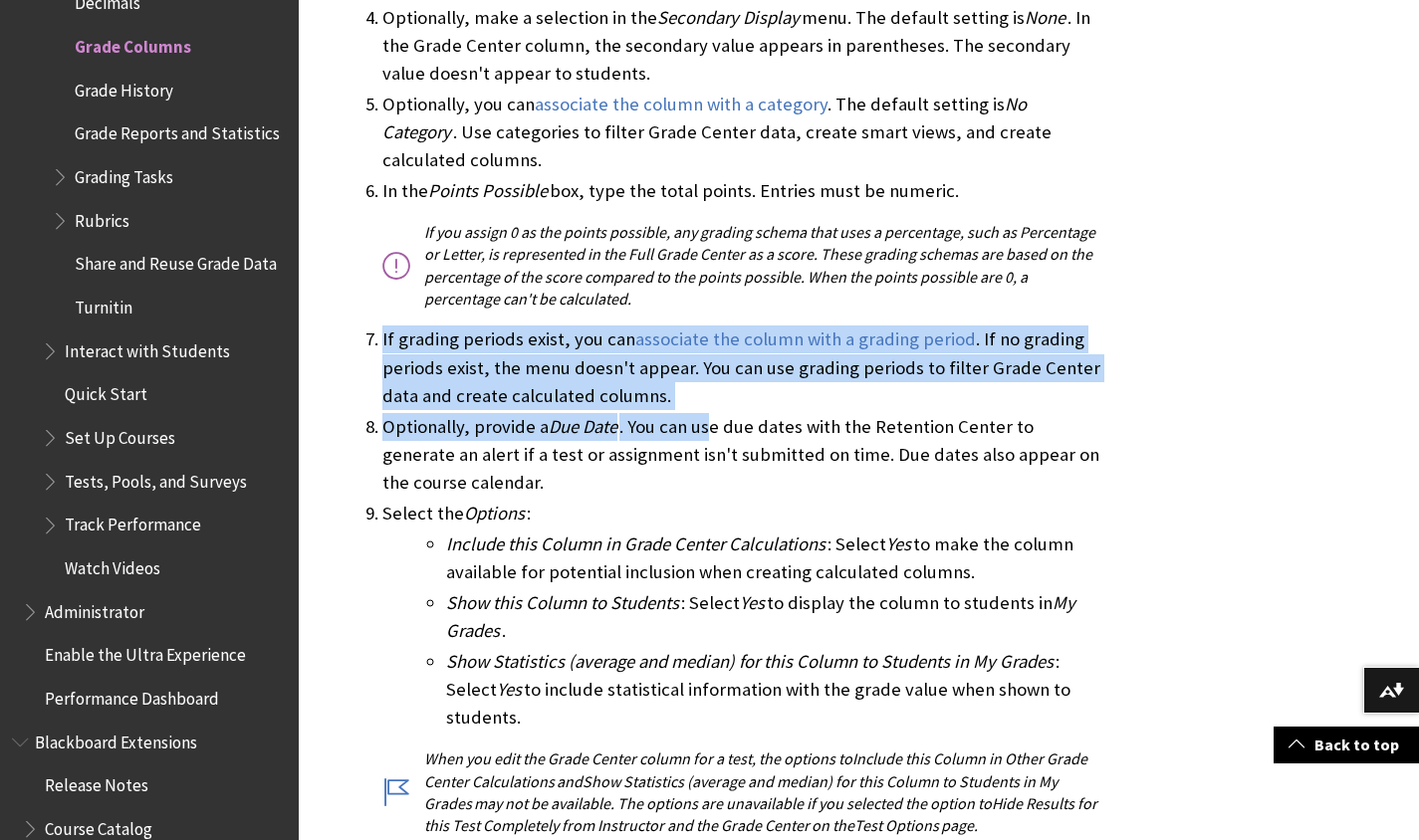 drag, startPoint x: 379, startPoint y: 255, endPoint x: 707, endPoint y: 332, distance: 336.9169 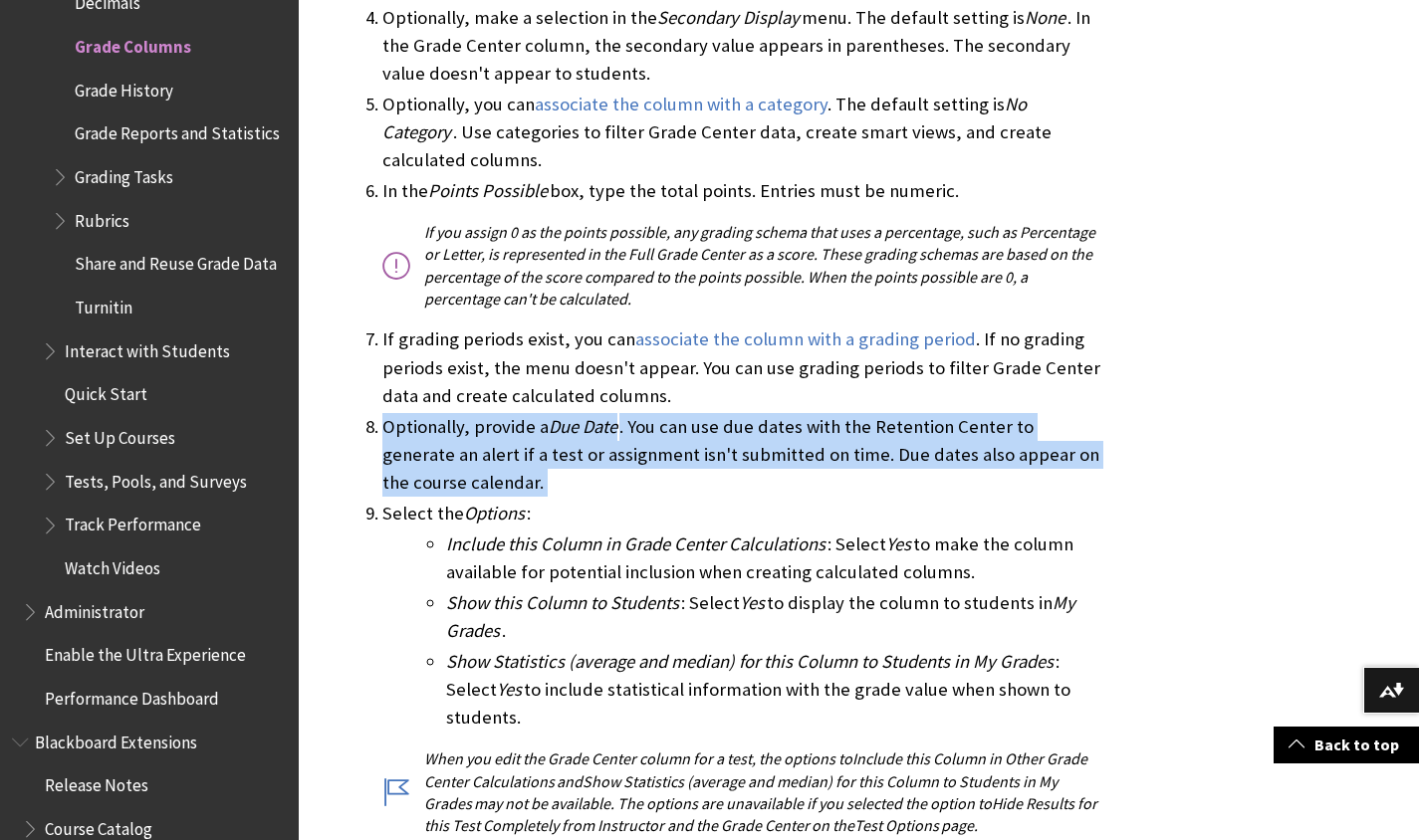 drag, startPoint x: 380, startPoint y: 351, endPoint x: 660, endPoint y: 421, distance: 288.61739 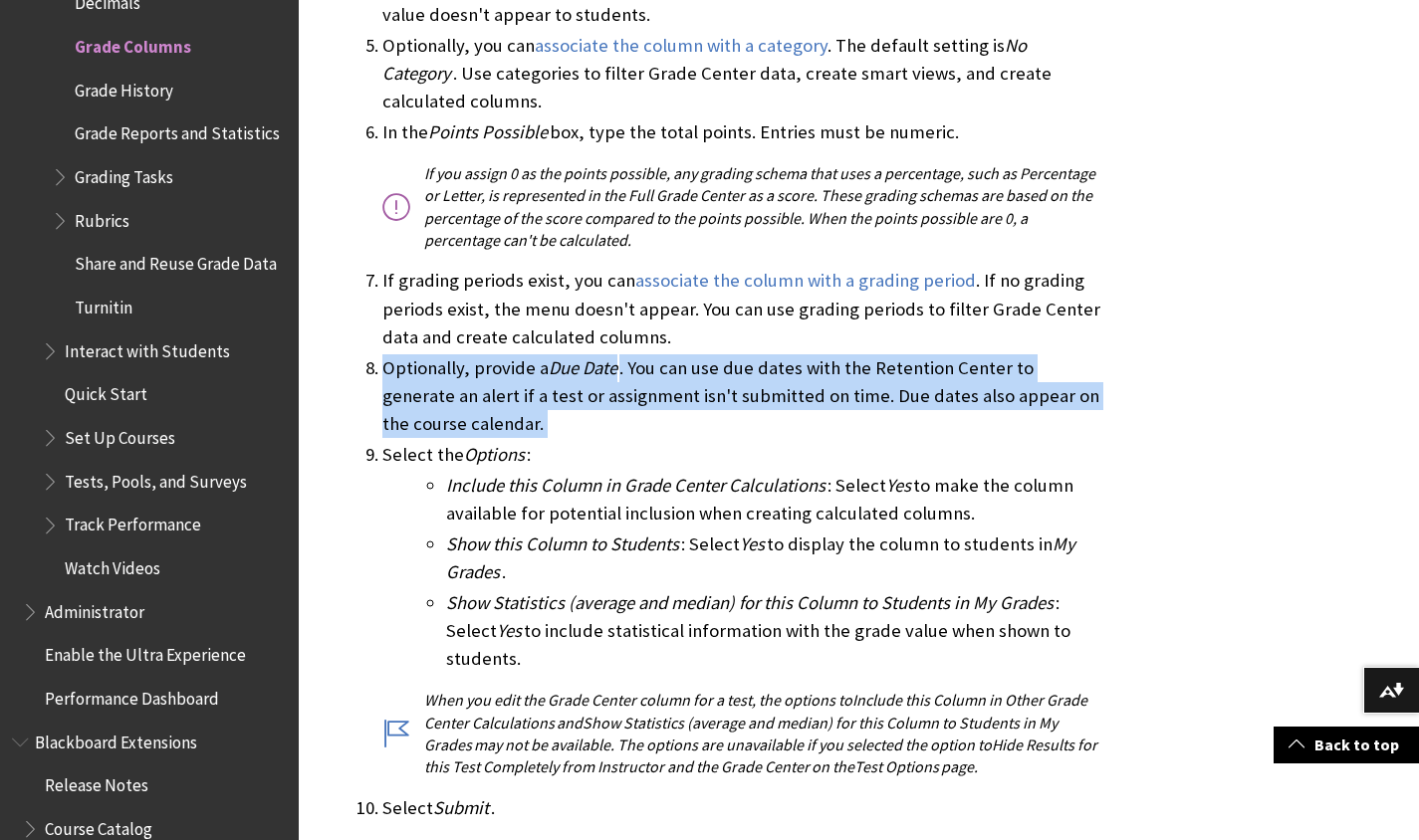 scroll, scrollTop: 6405, scrollLeft: 0, axis: vertical 